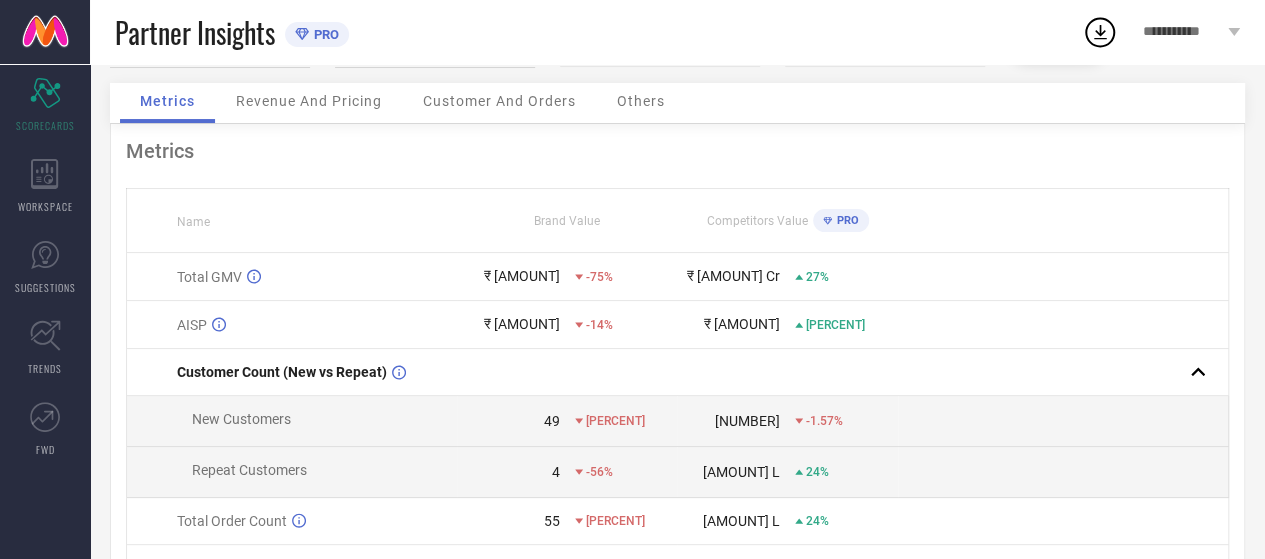 scroll, scrollTop: 68, scrollLeft: 0, axis: vertical 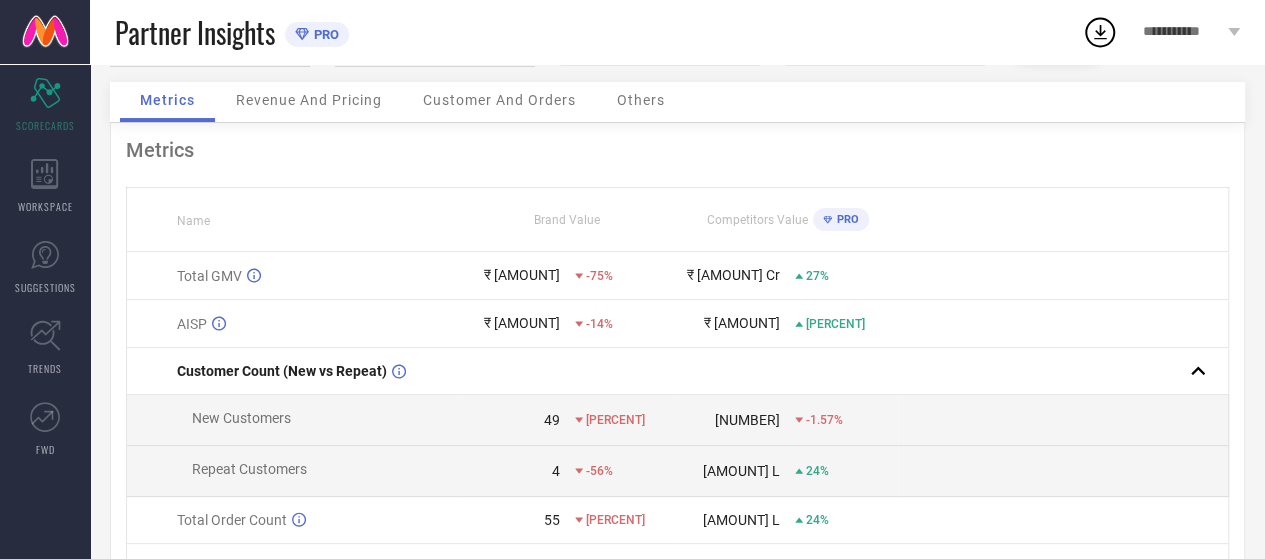 click on "Brand Value" at bounding box center [567, 220] 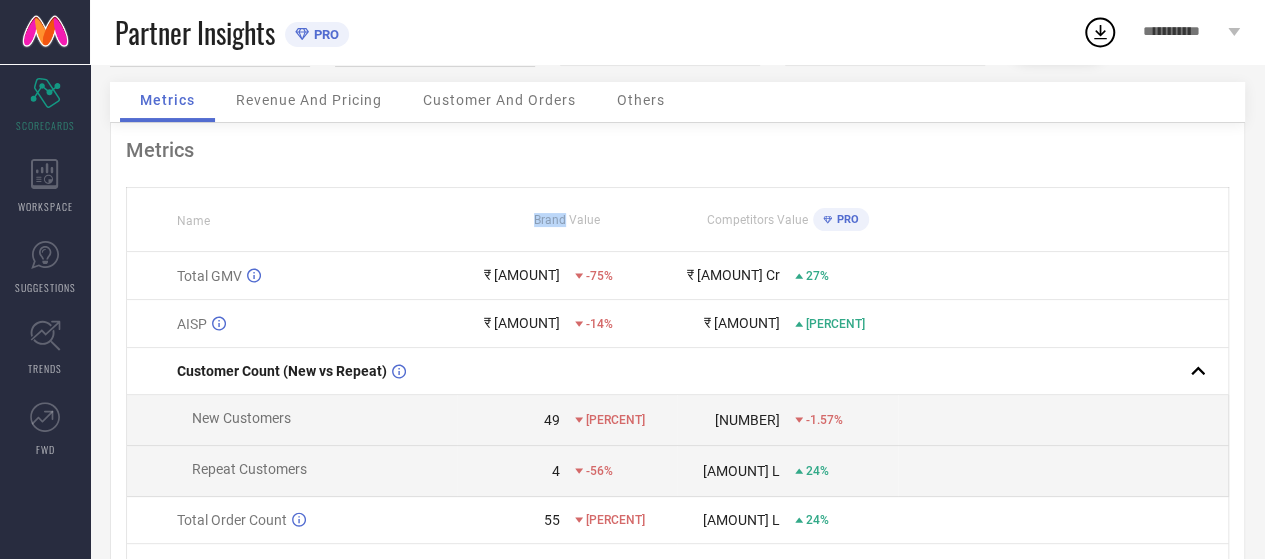 click on "Brand Value" at bounding box center (567, 220) 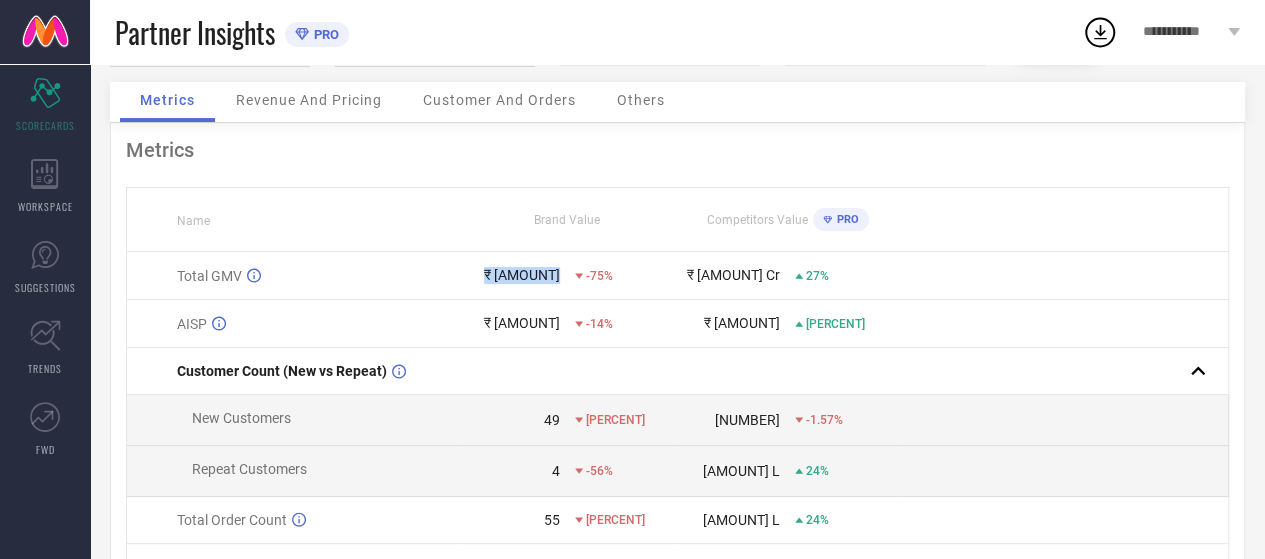 drag, startPoint x: 490, startPoint y: 280, endPoint x: 574, endPoint y: 284, distance: 84.095184 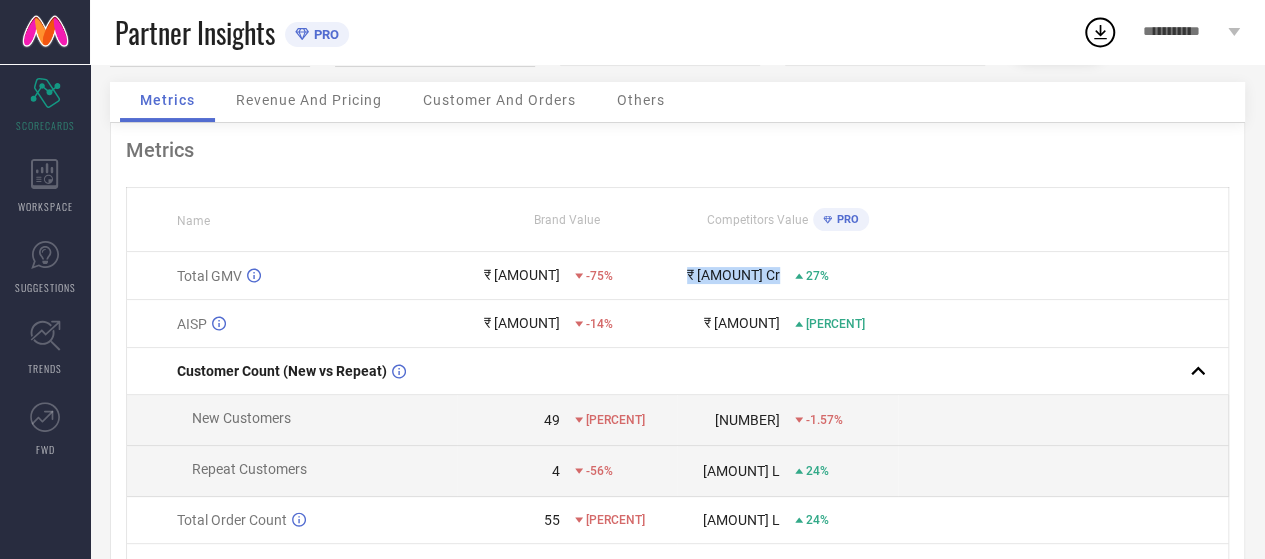 drag, startPoint x: 717, startPoint y: 278, endPoint x: 798, endPoint y: 274, distance: 81.09871 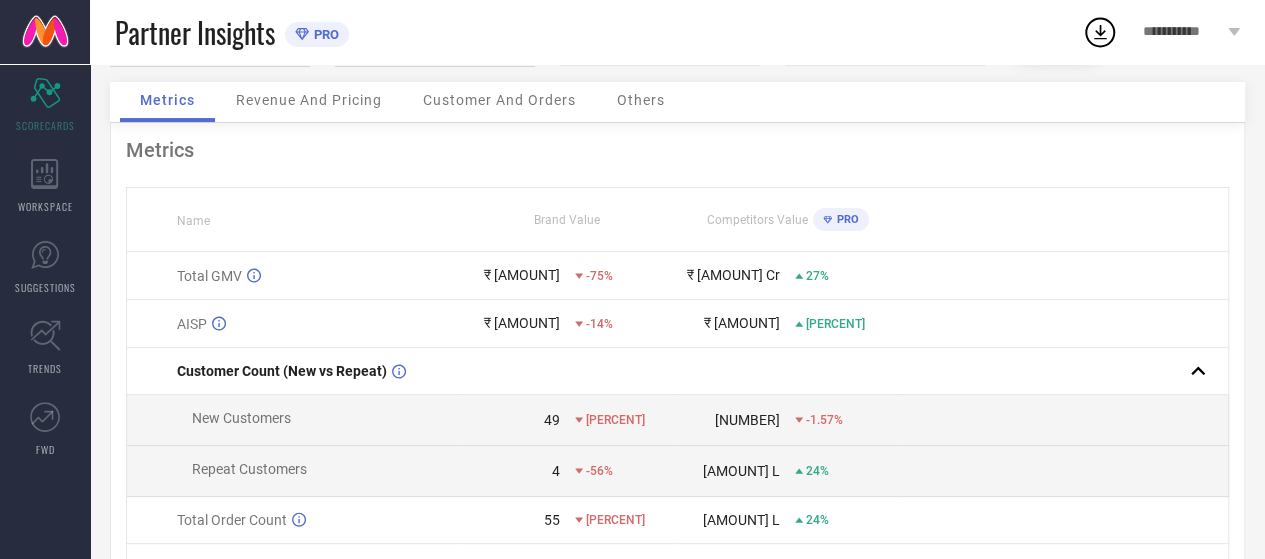 click on "-75%" at bounding box center [626, 276] 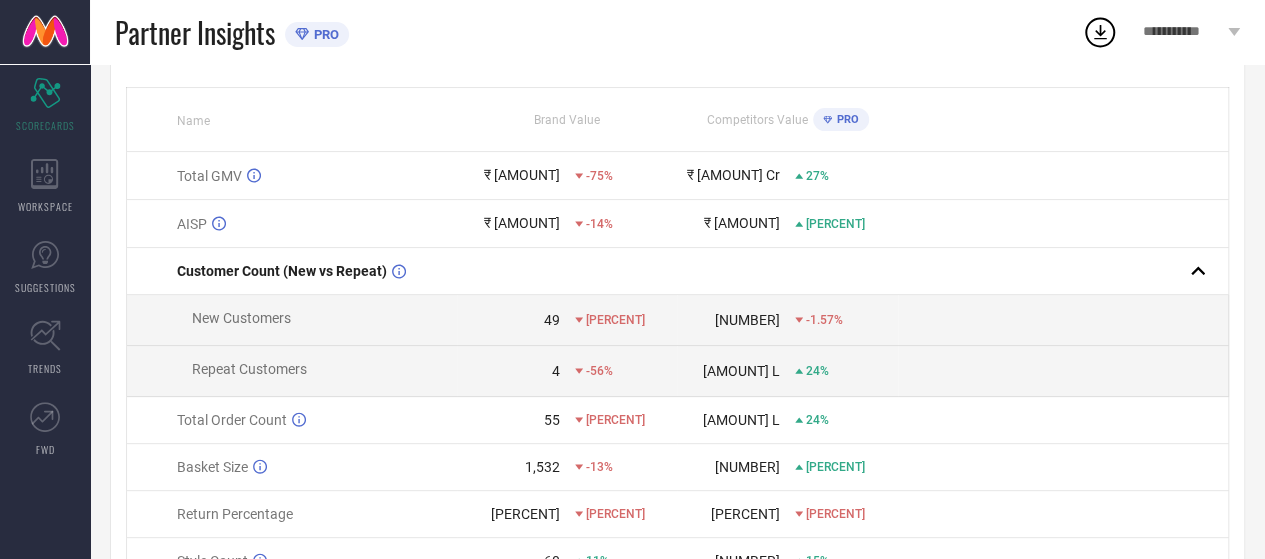 scroll, scrollTop: 169, scrollLeft: 0, axis: vertical 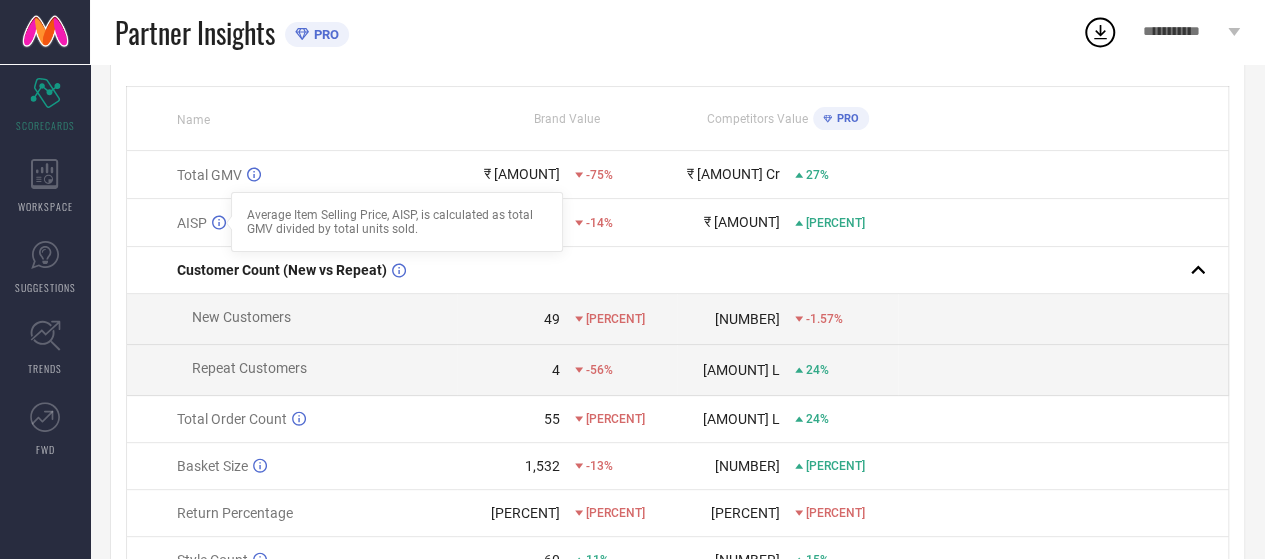 click 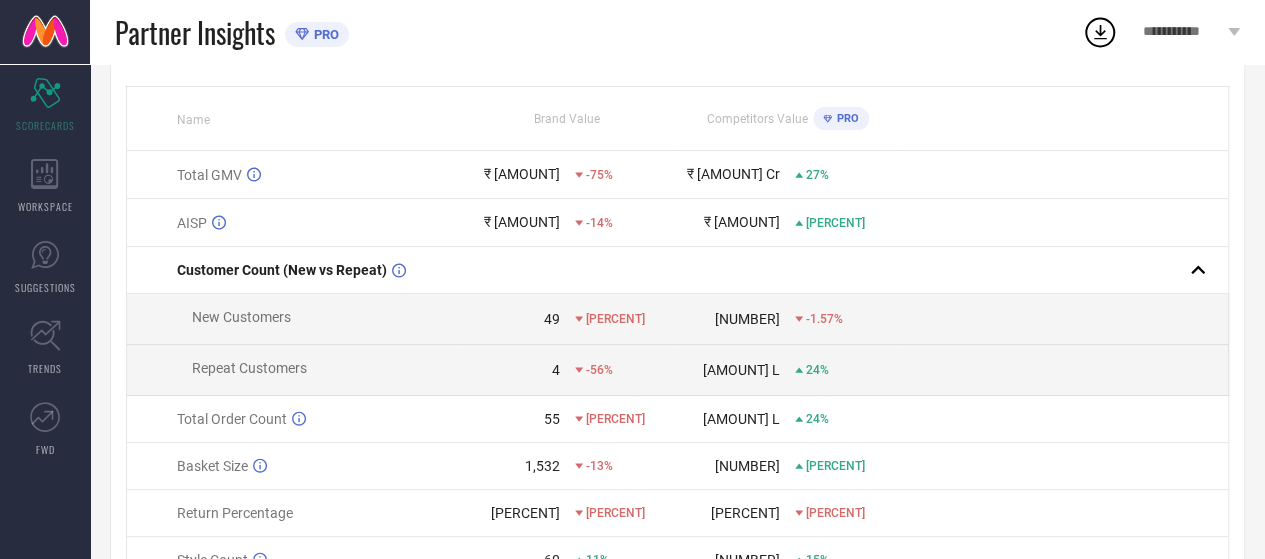 click 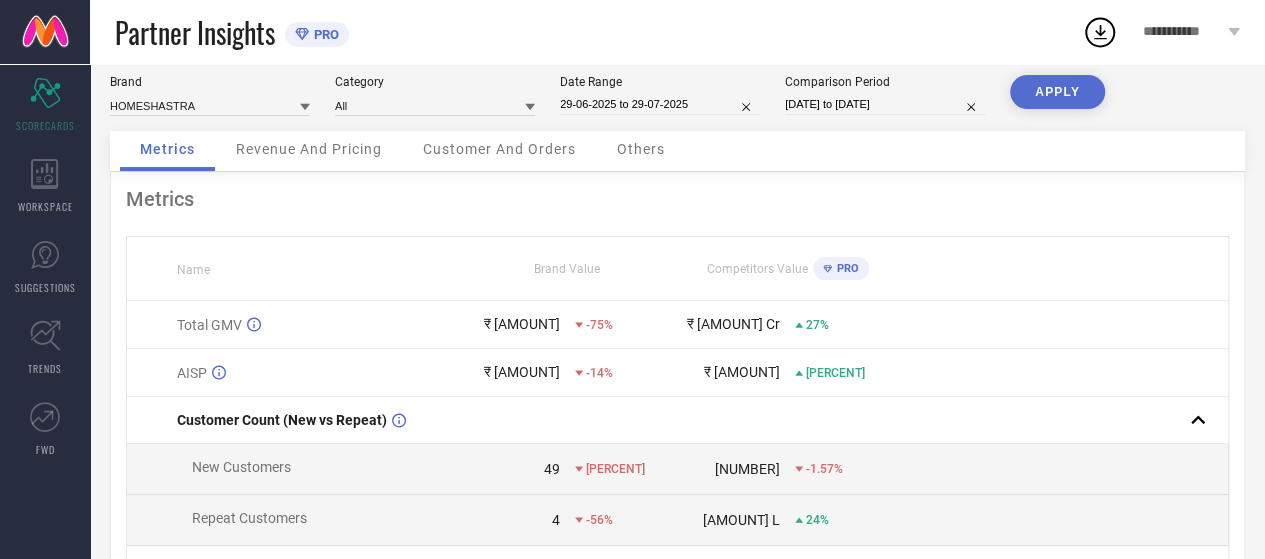 scroll, scrollTop: 13, scrollLeft: 0, axis: vertical 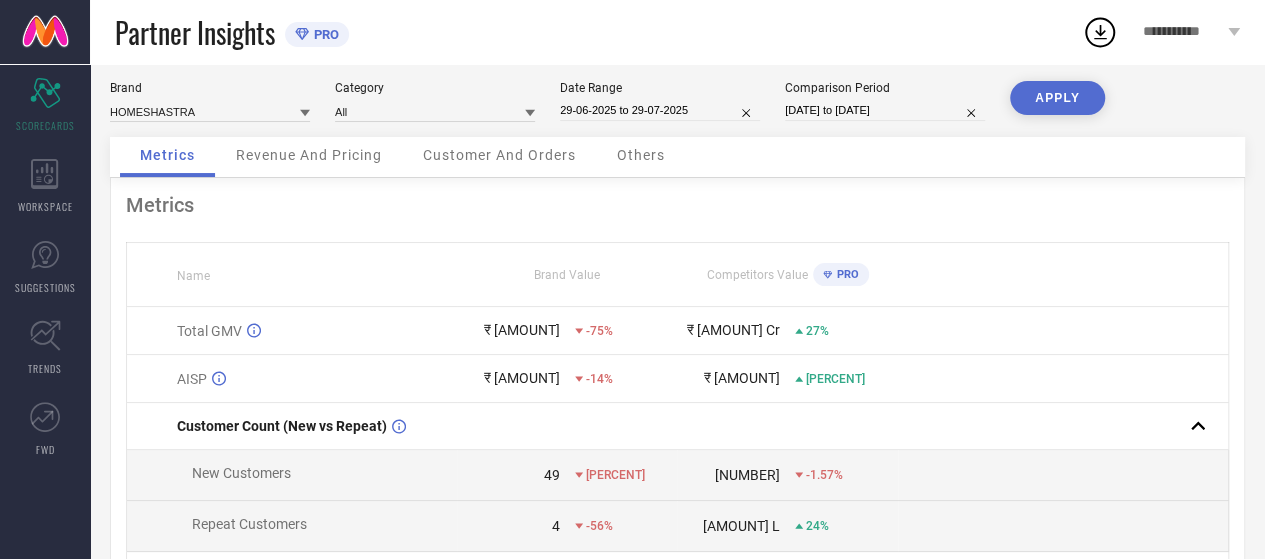 click on "Metrics Name Brand Value   Competitors Value   PRO Total GMV ₹ [AMOUNT]   [PERCENT] ₹ [AMOUNT] Cr   [PERCENT] AISP ₹ [AMOUNT]   [PERCENT] ₹ [AMOUNT]   [PERCENT] Customer Count (New vs Repeat)  New Customers [NUMBER]   [PERCENT] [NUMBER]   [PERCENT] Repeat Customers [NUMBER]   [PERCENT] [AMOUNT] L   [PERCENT] Total Order Count  [NUMBER]   [PERCENT] [AMOUNT] L   [PERCENT] Basket Size  [NUMBER]   [PERCENT] [NUMBER]   [PERCENT] Return Percentage  [PERCENT]   [PERCENT] [PERCENT]   [PERCENT] Style Count  [NUMBER]   [PERCENT] [NUMBER]   [PERCENT]" at bounding box center (677, 484) 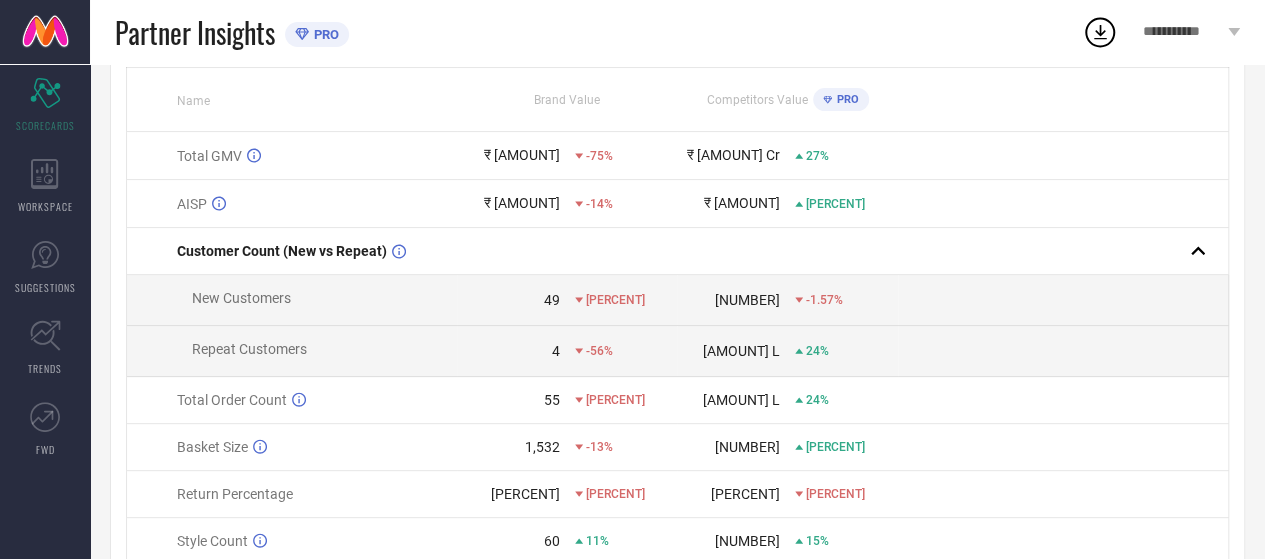 scroll, scrollTop: 189, scrollLeft: 0, axis: vertical 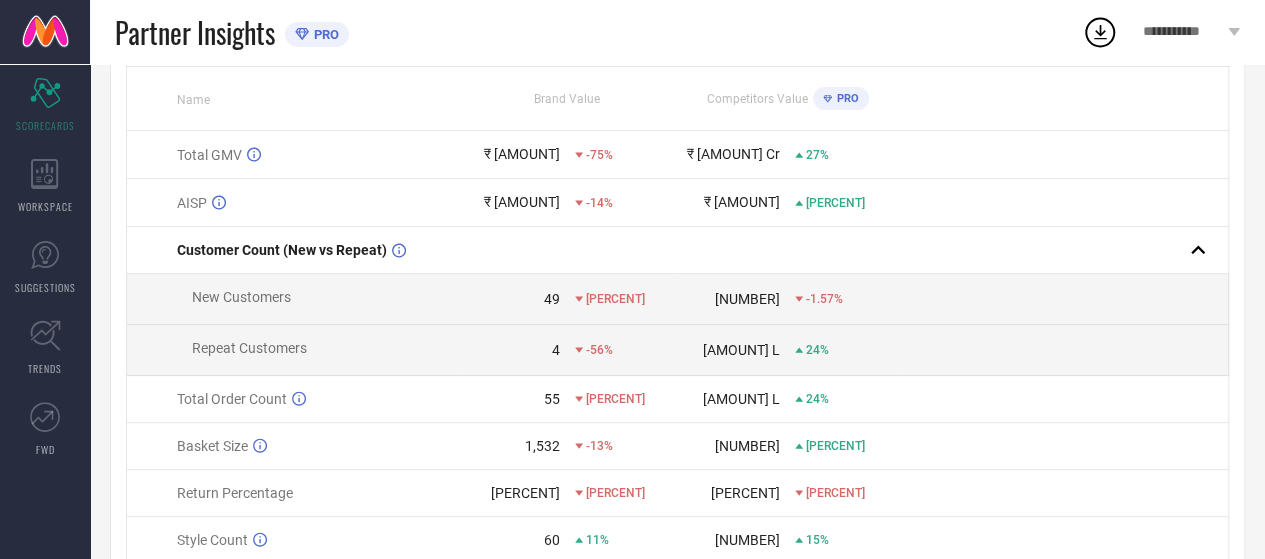 click on "55" at bounding box center (552, 399) 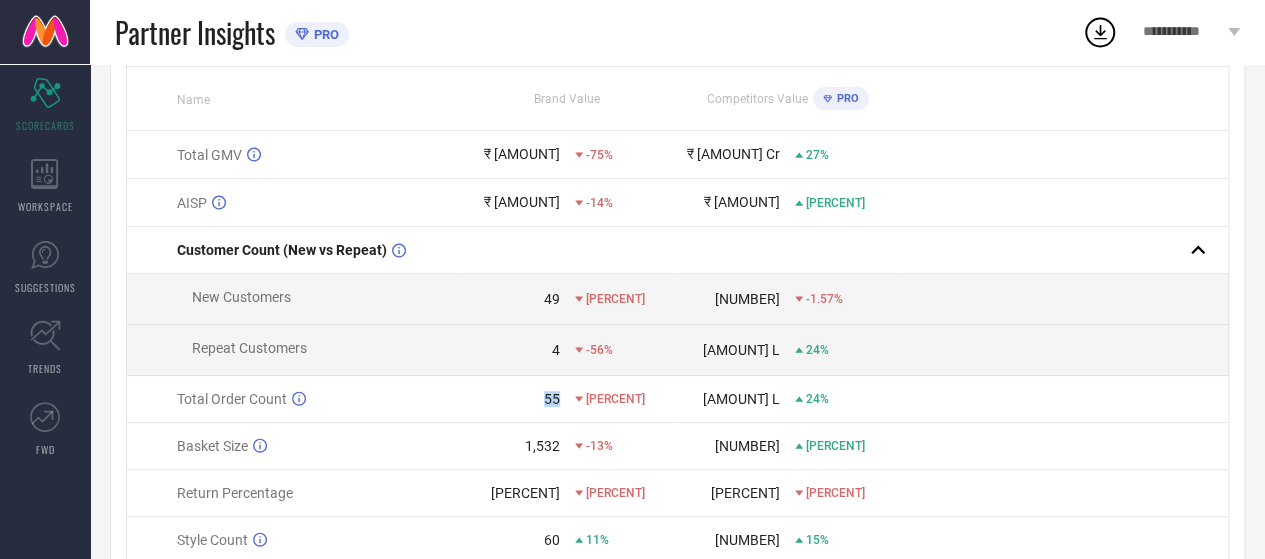 click on "55" at bounding box center [552, 399] 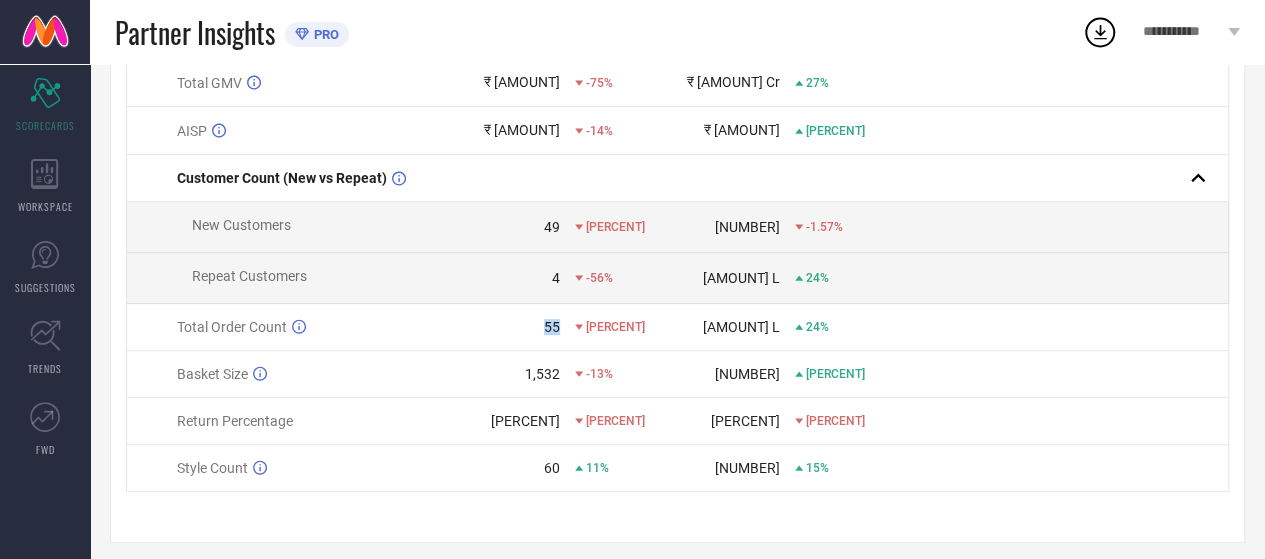scroll, scrollTop: 277, scrollLeft: 0, axis: vertical 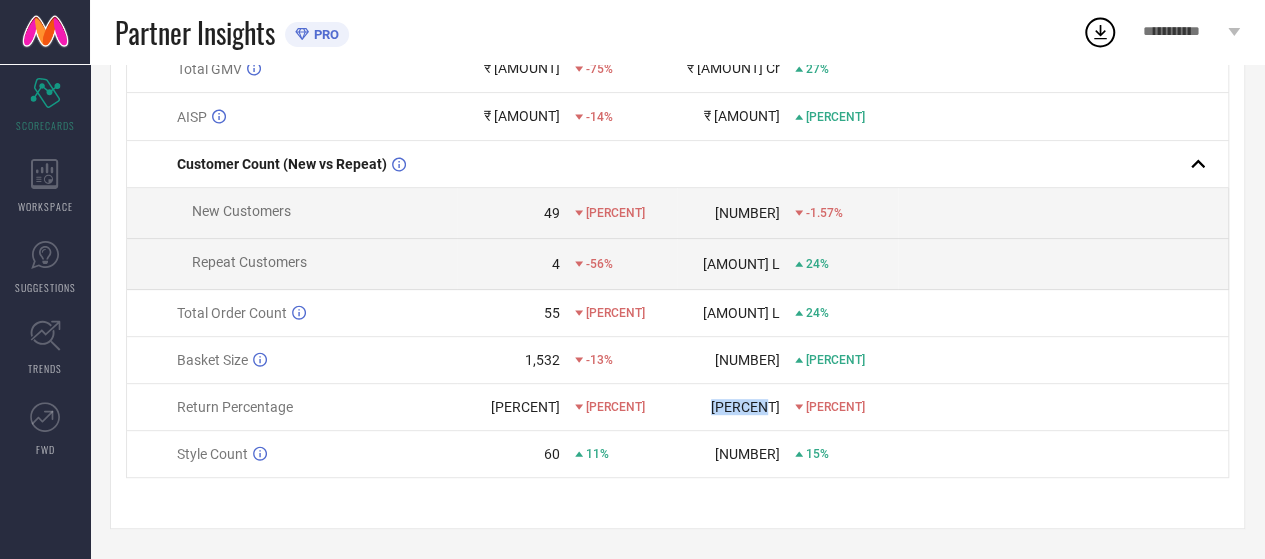 drag, startPoint x: 726, startPoint y: 413, endPoint x: 782, endPoint y: 405, distance: 56.568542 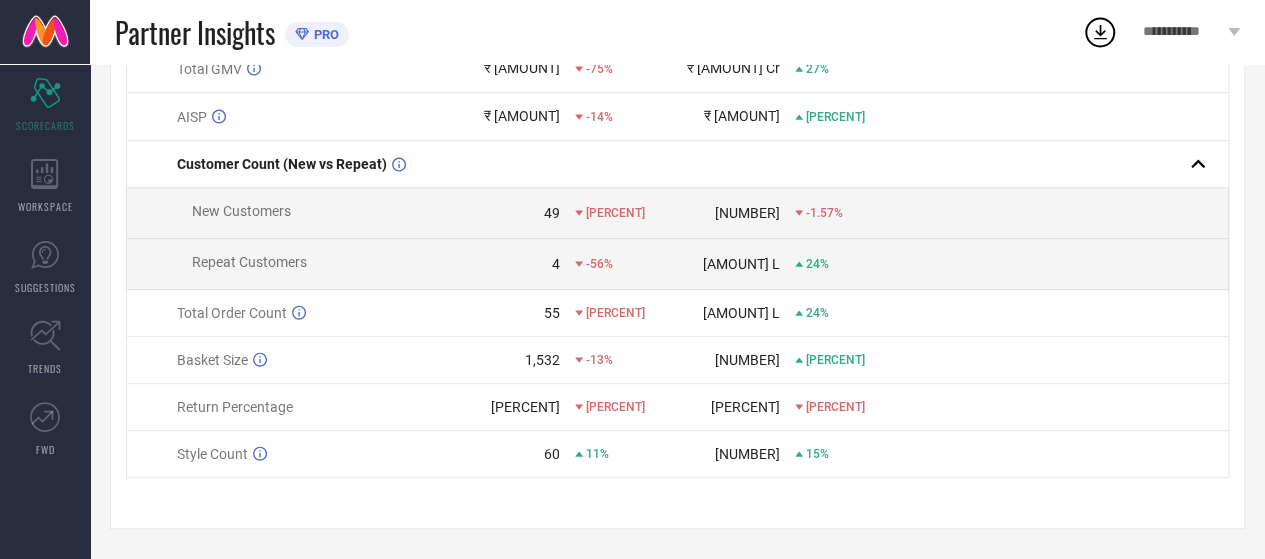 click on "Style Count" at bounding box center [292, 454] 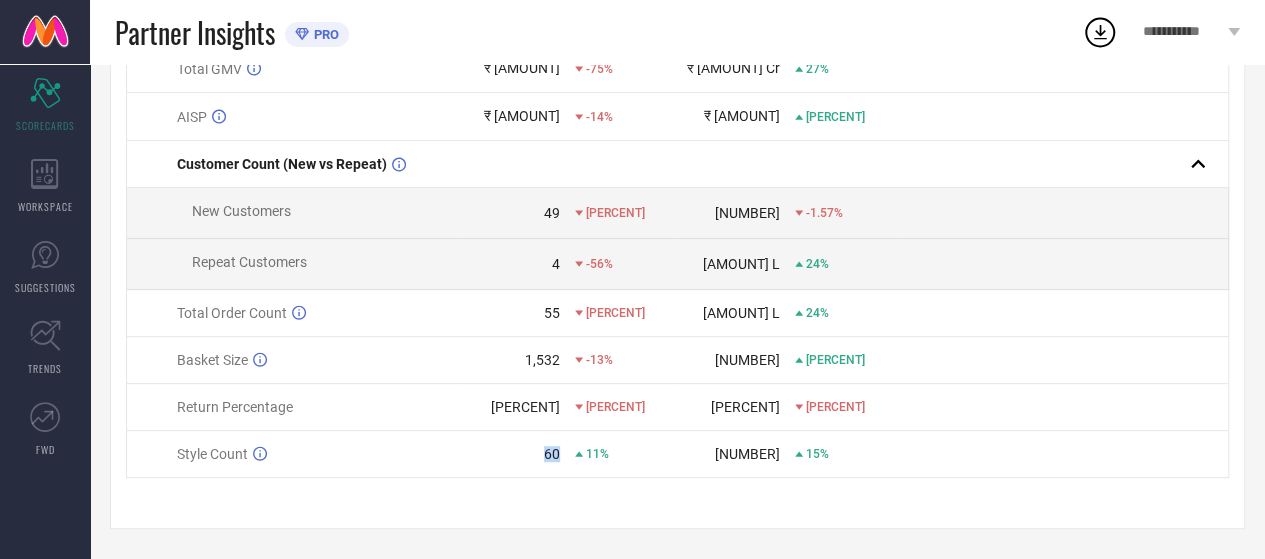 click on "[NUMBER] [PERCENT]" at bounding box center (567, 454) 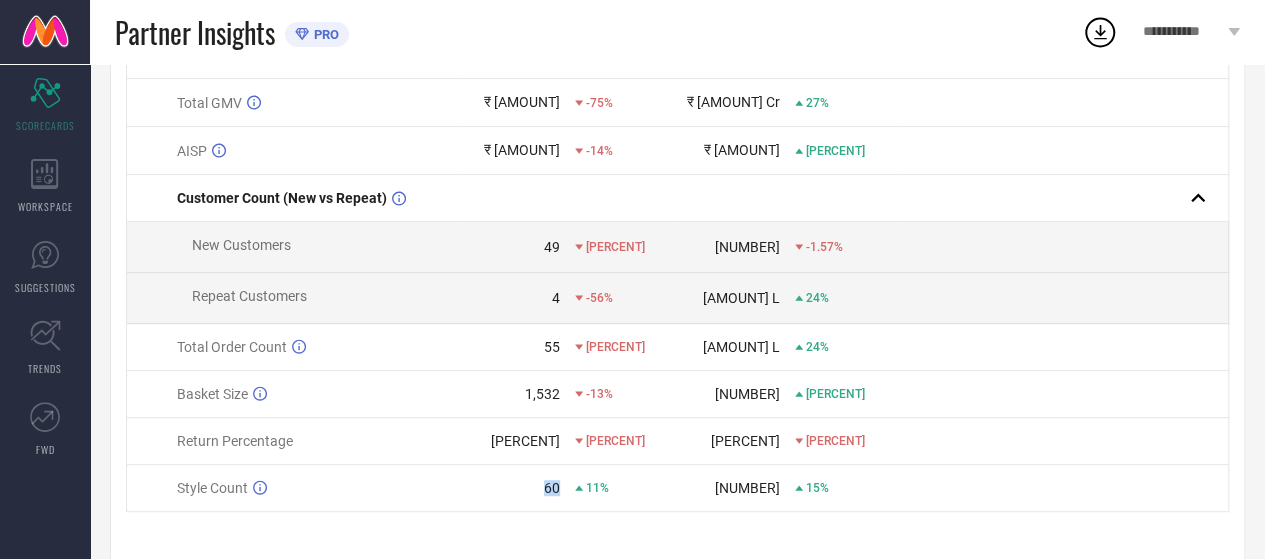 scroll, scrollTop: 0, scrollLeft: 0, axis: both 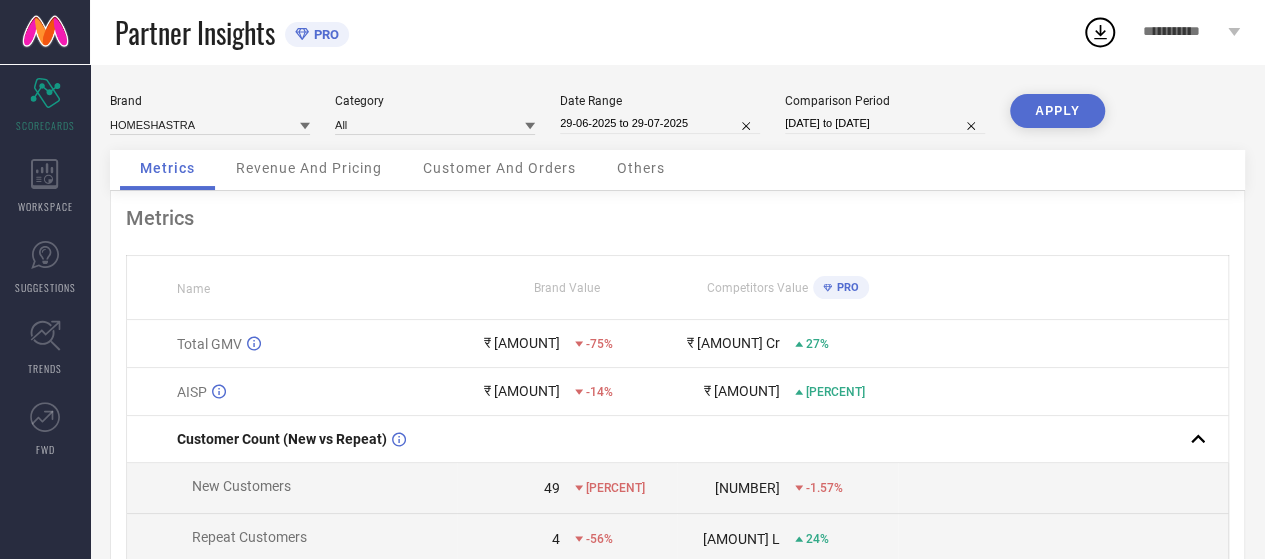 type 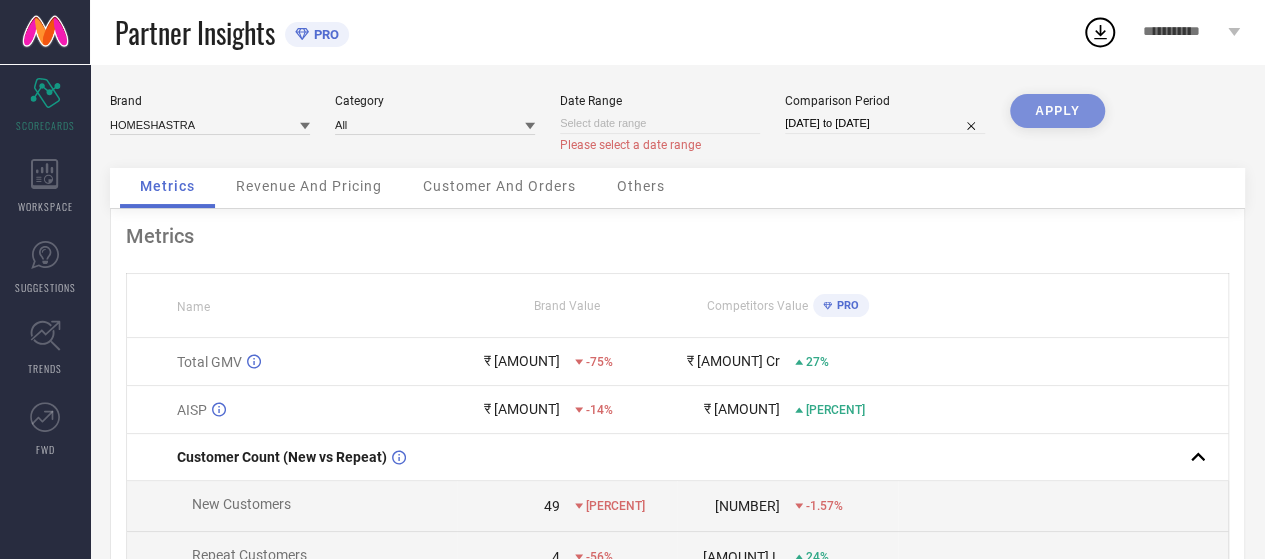 select on "7" 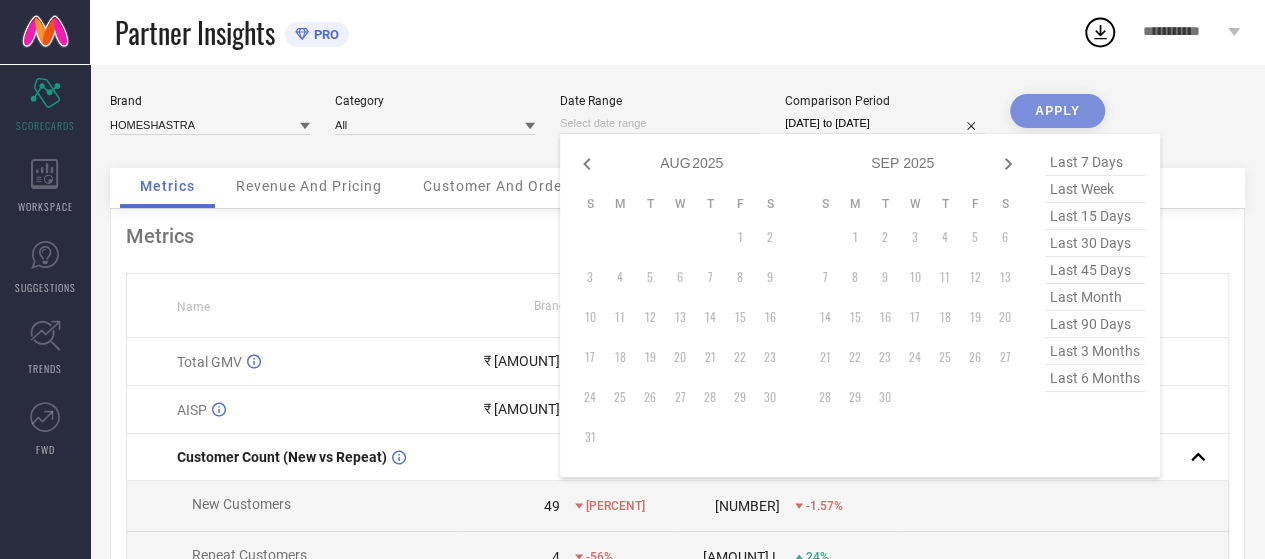 click at bounding box center (660, 123) 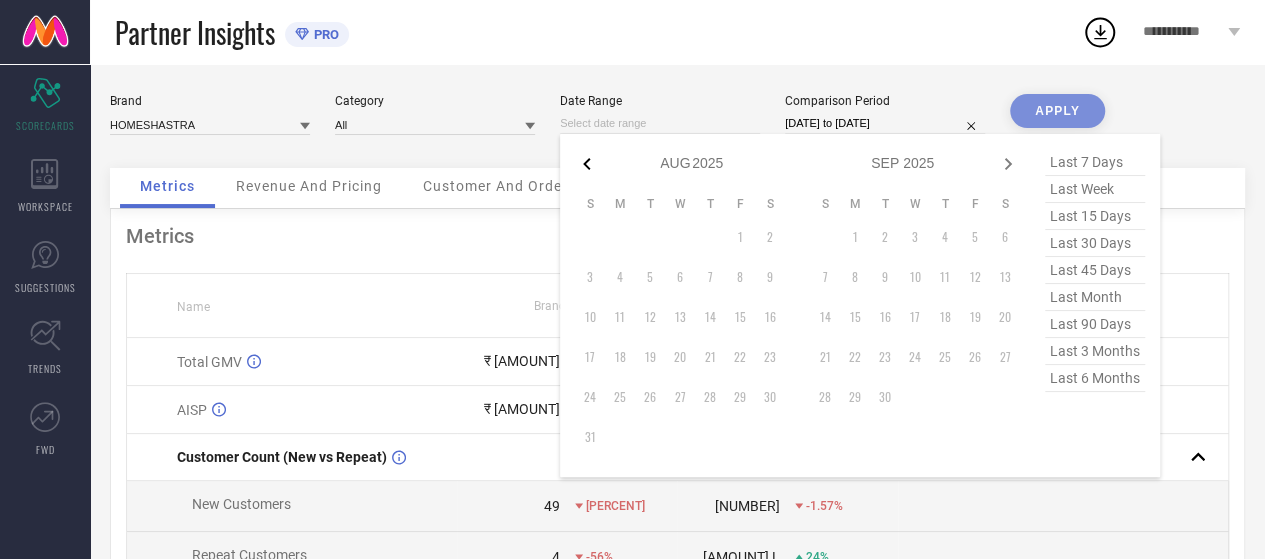 click 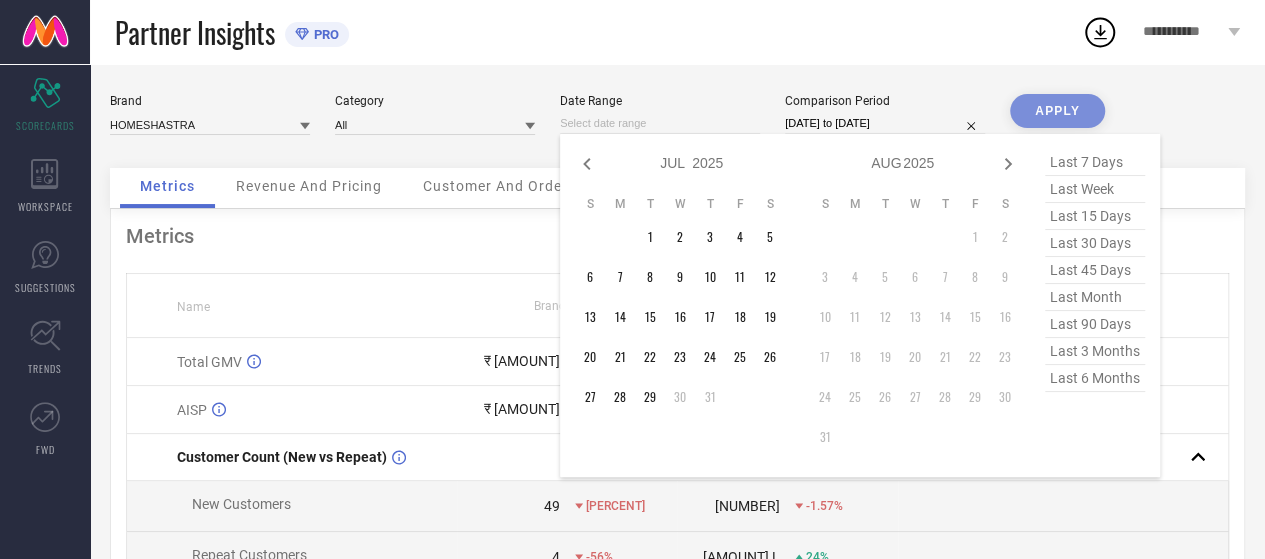 click 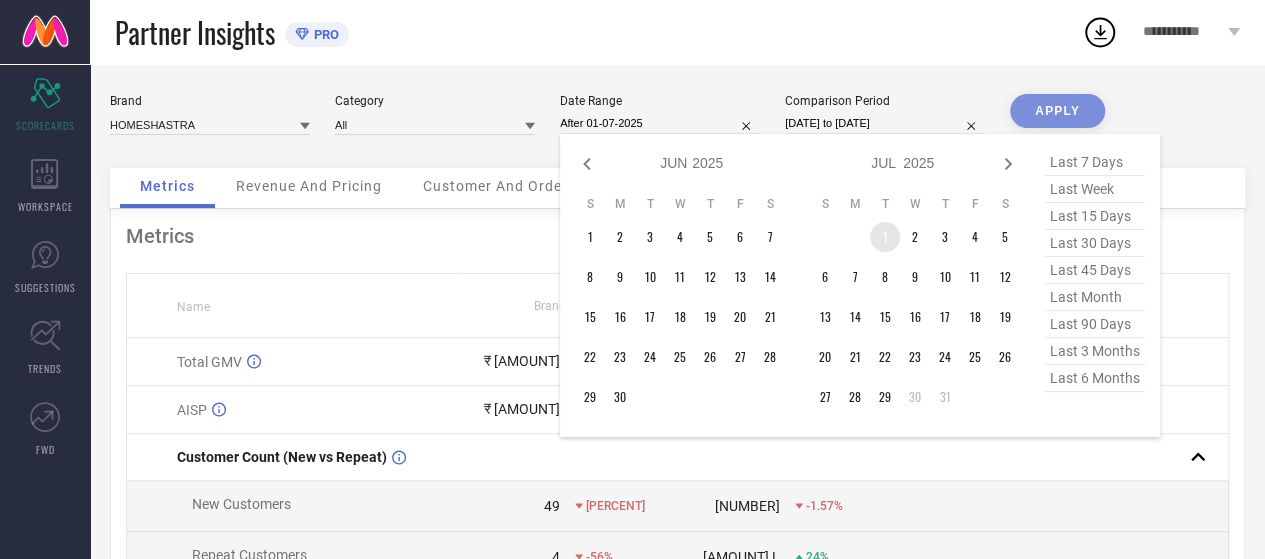 click on "1" at bounding box center [885, 237] 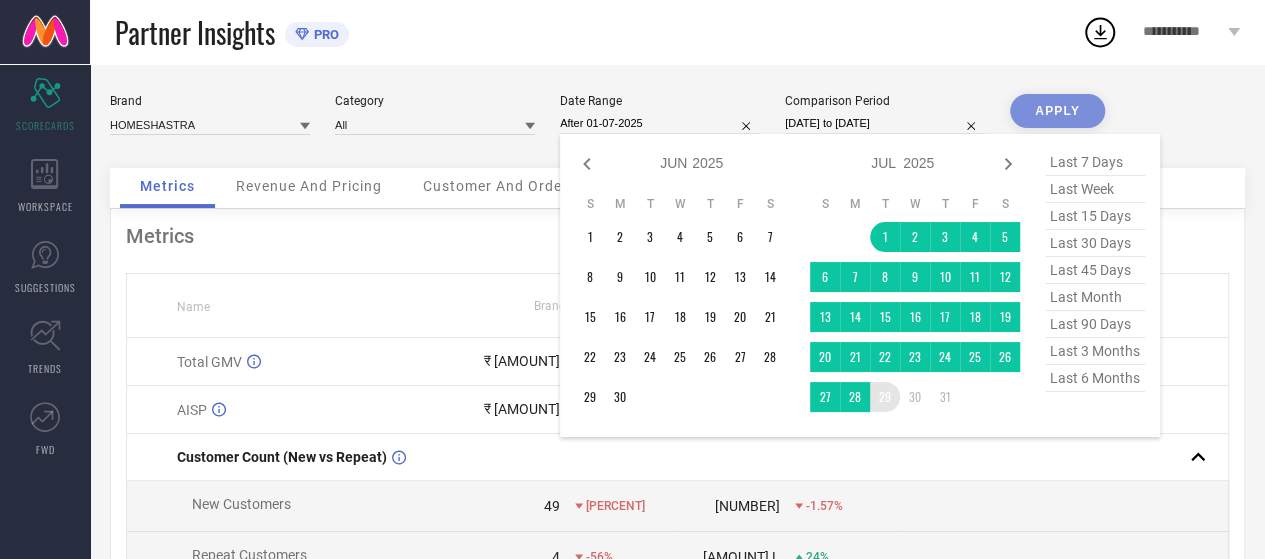 type on "[DATE] to [DATE]" 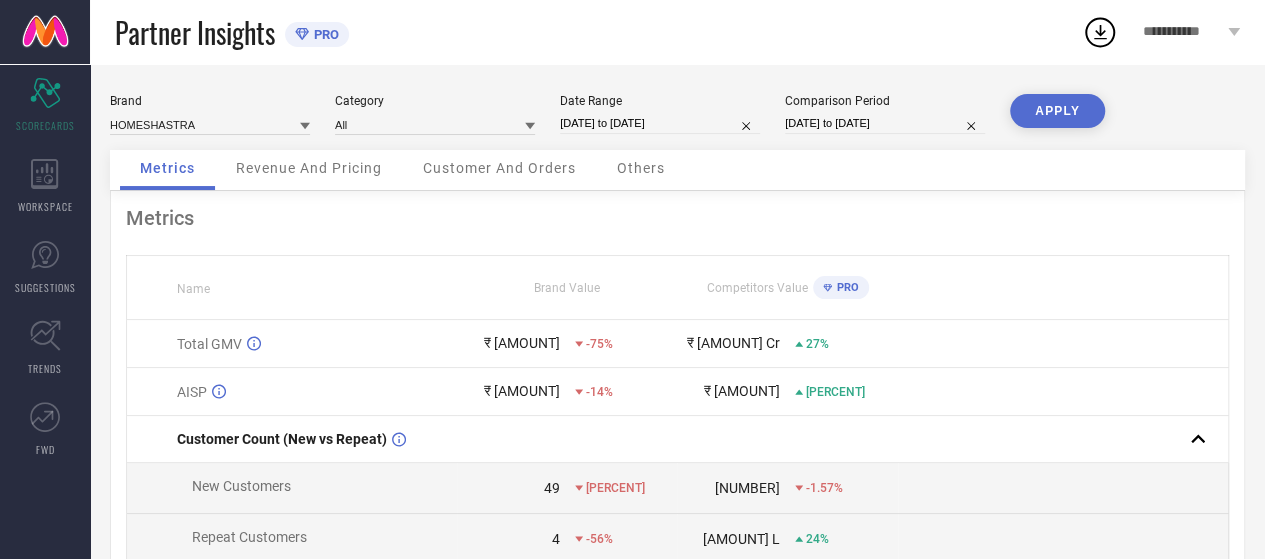type 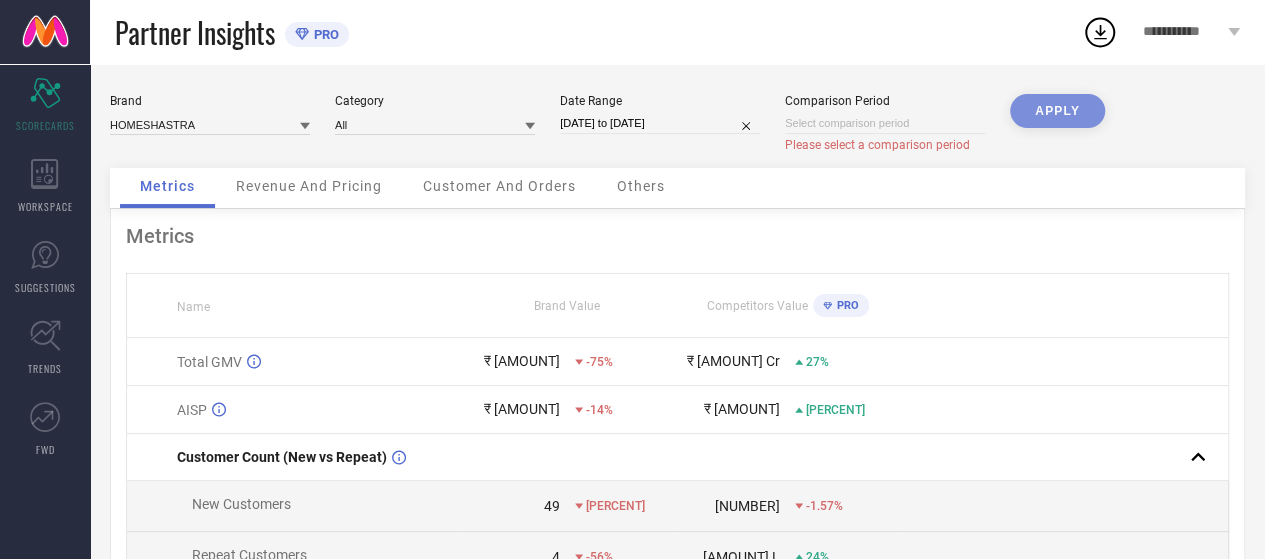 select on "7" 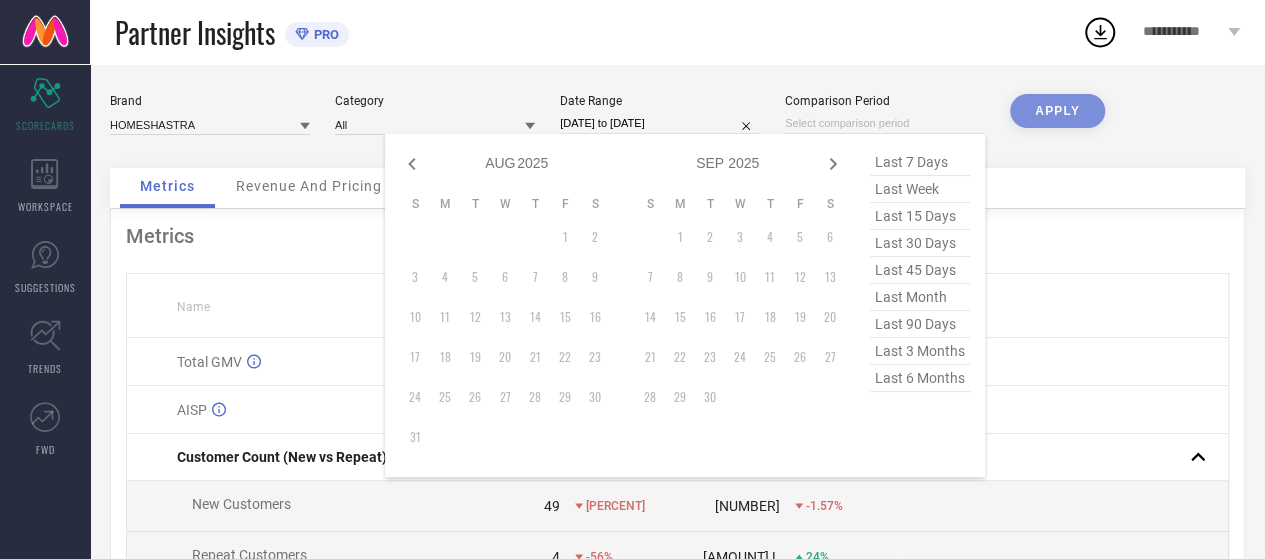 click at bounding box center (885, 123) 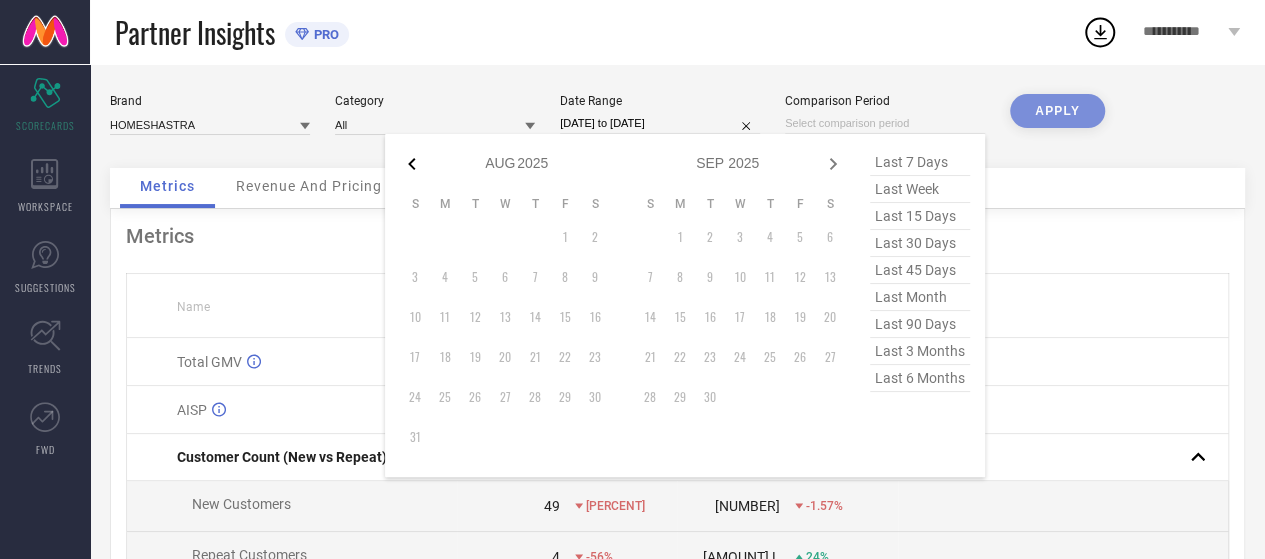 click 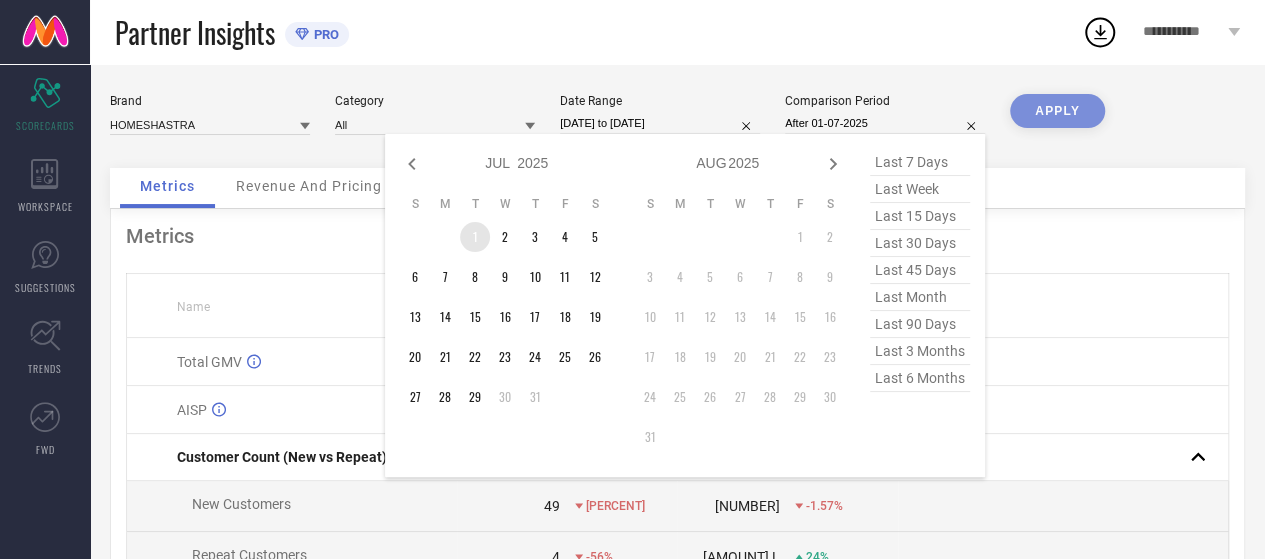 click on "1" at bounding box center (475, 237) 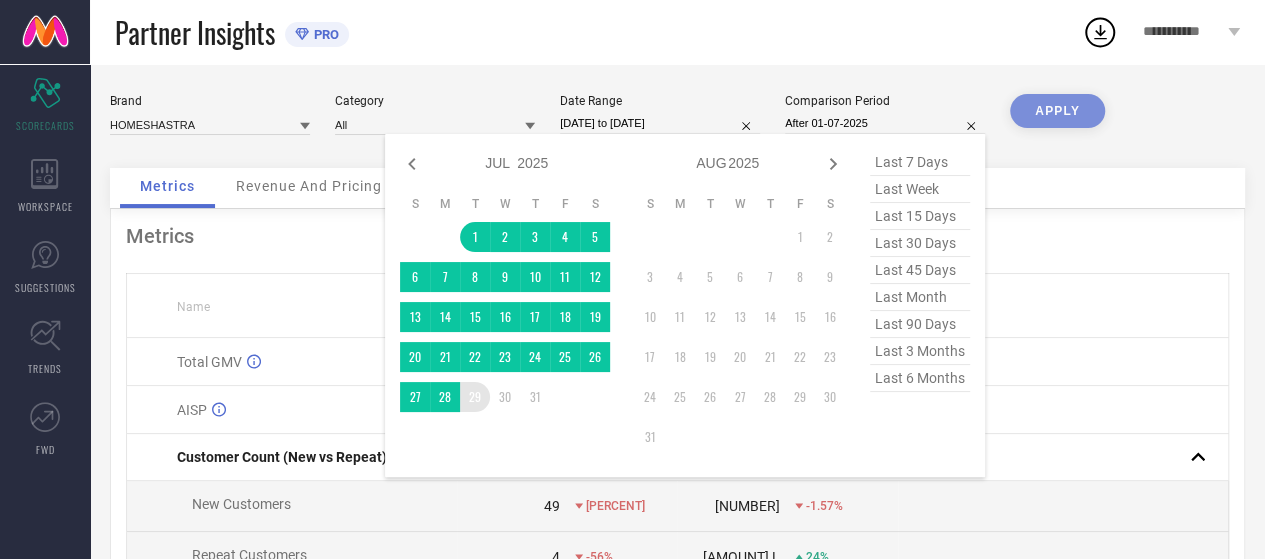type on "[DATE] to [DATE]" 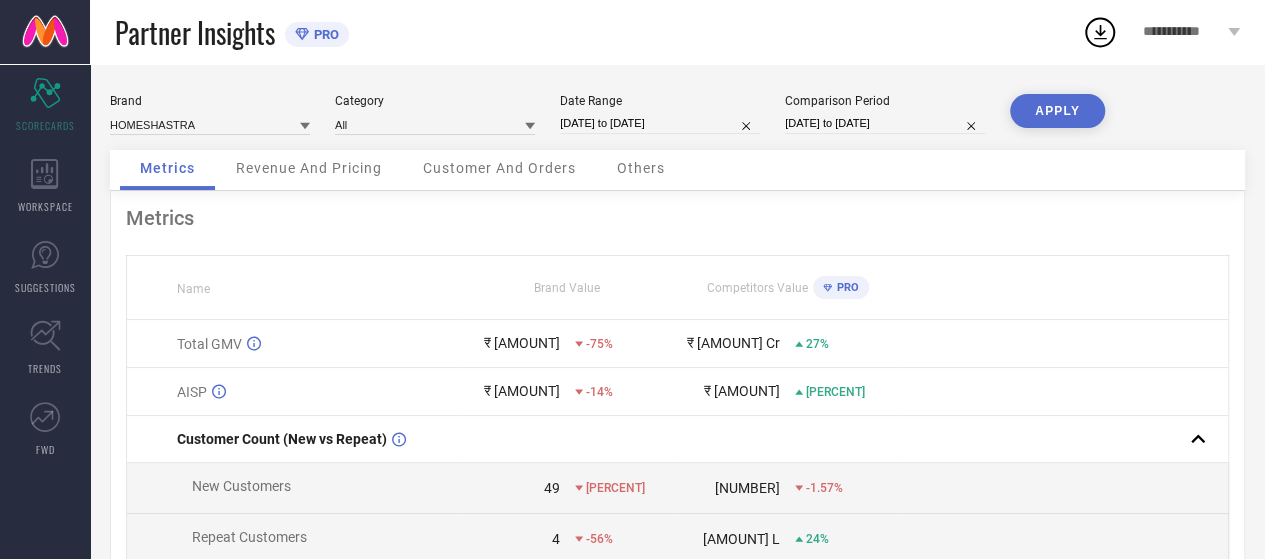 click on "APPLY" at bounding box center [1057, 111] 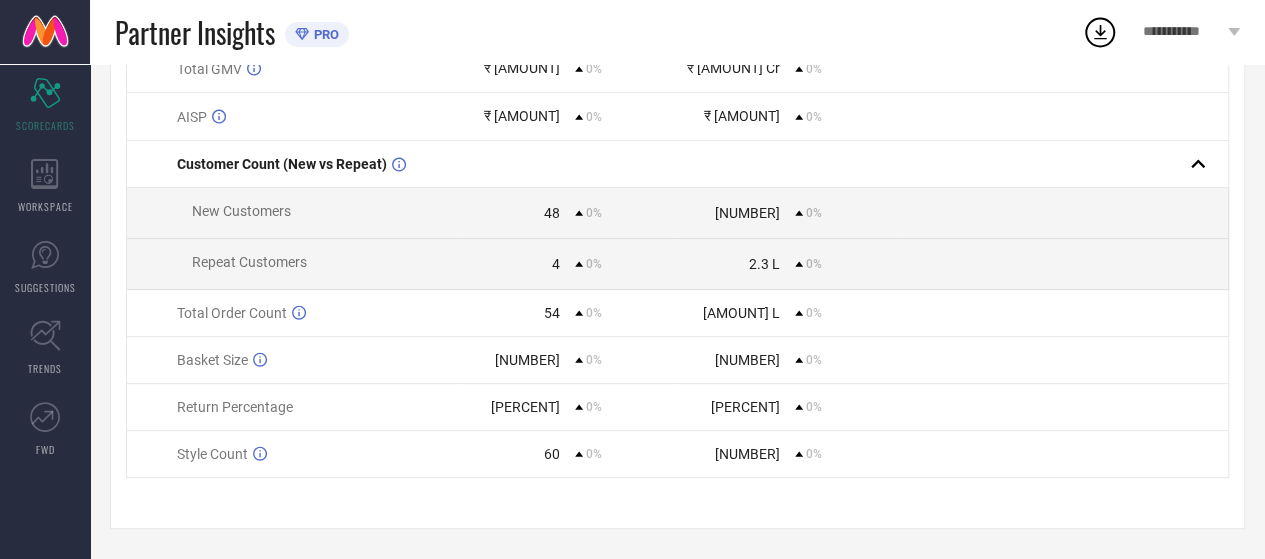 scroll, scrollTop: 0, scrollLeft: 0, axis: both 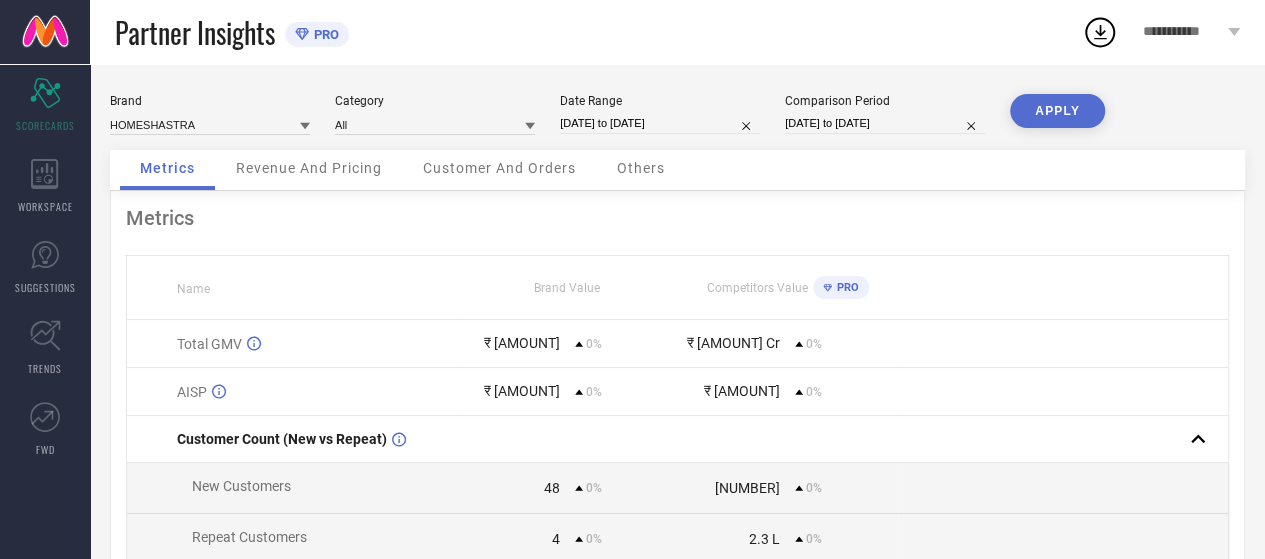 click on "Revenue And Pricing" at bounding box center [309, 170] 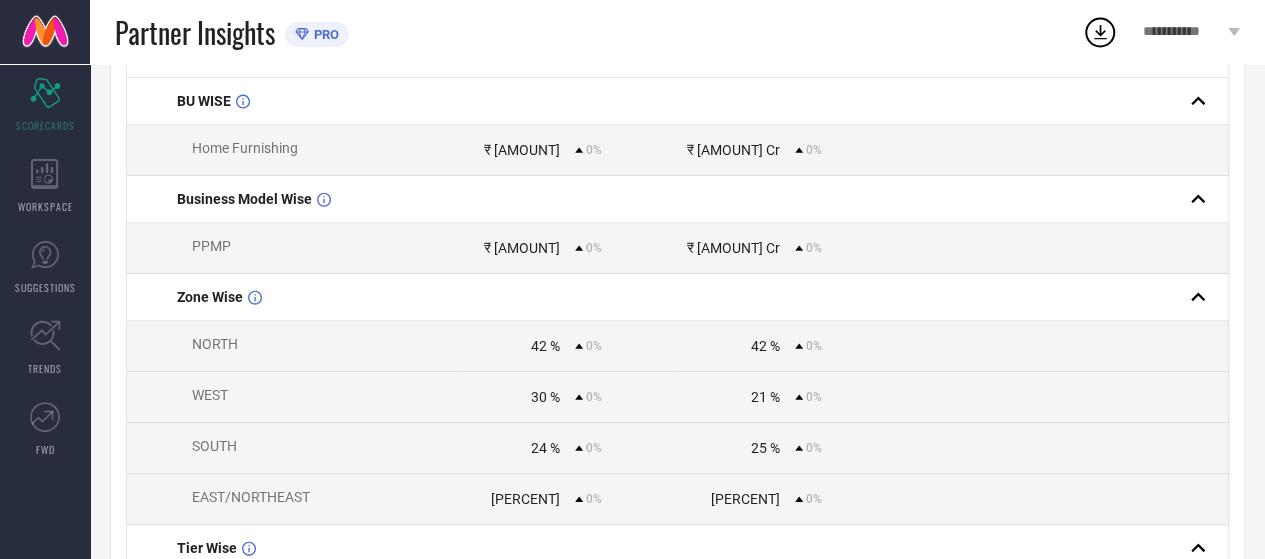 scroll, scrollTop: 0, scrollLeft: 0, axis: both 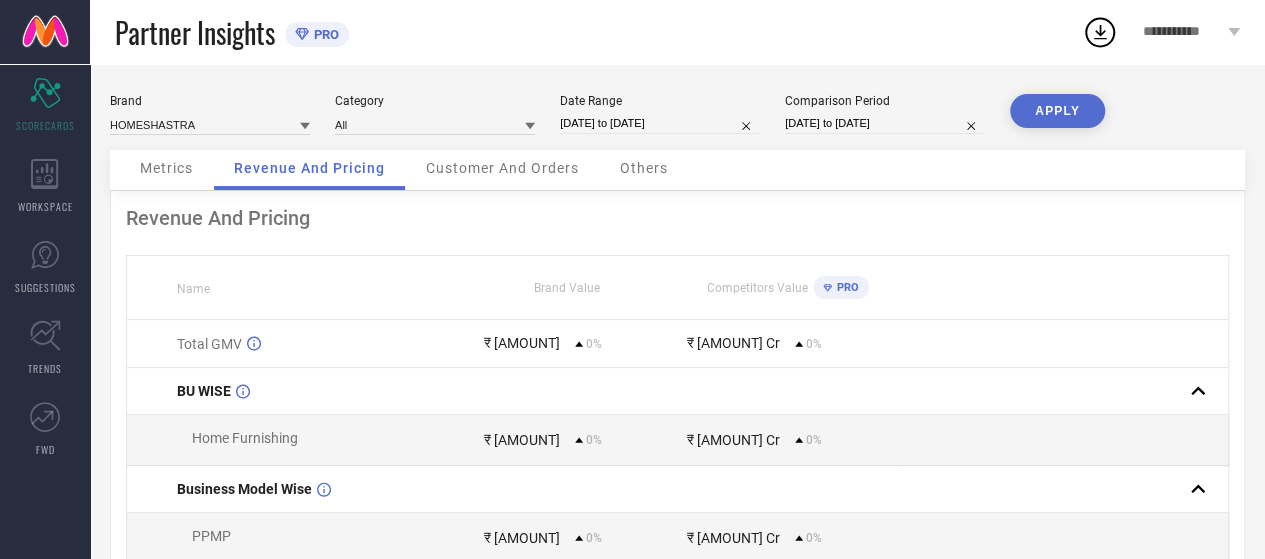 click on "Customer And Orders" at bounding box center (502, 168) 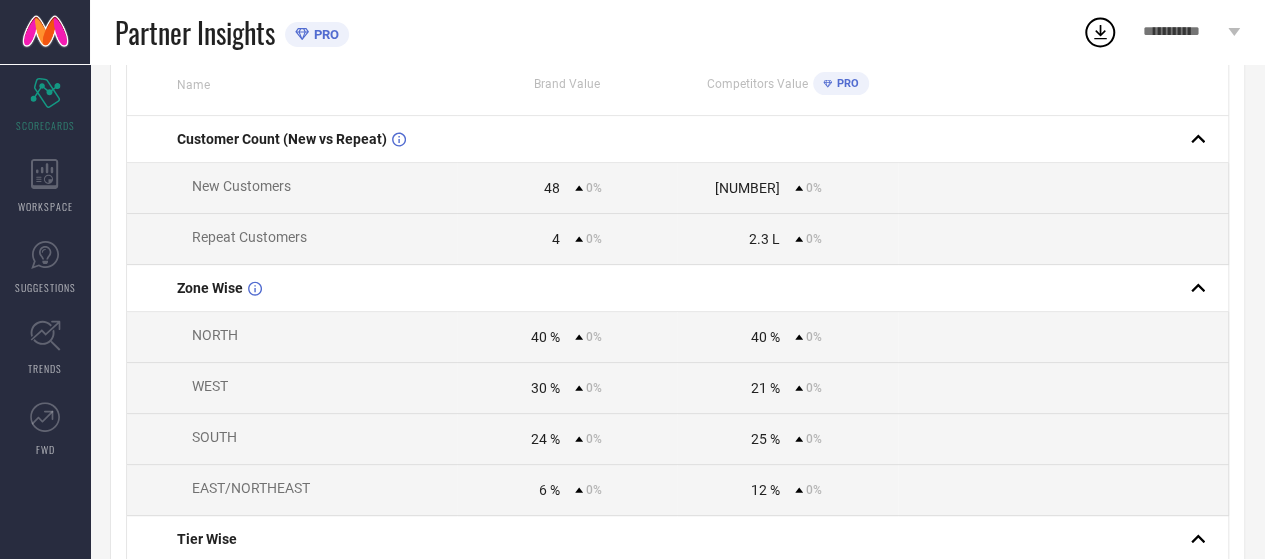 scroll, scrollTop: 0, scrollLeft: 0, axis: both 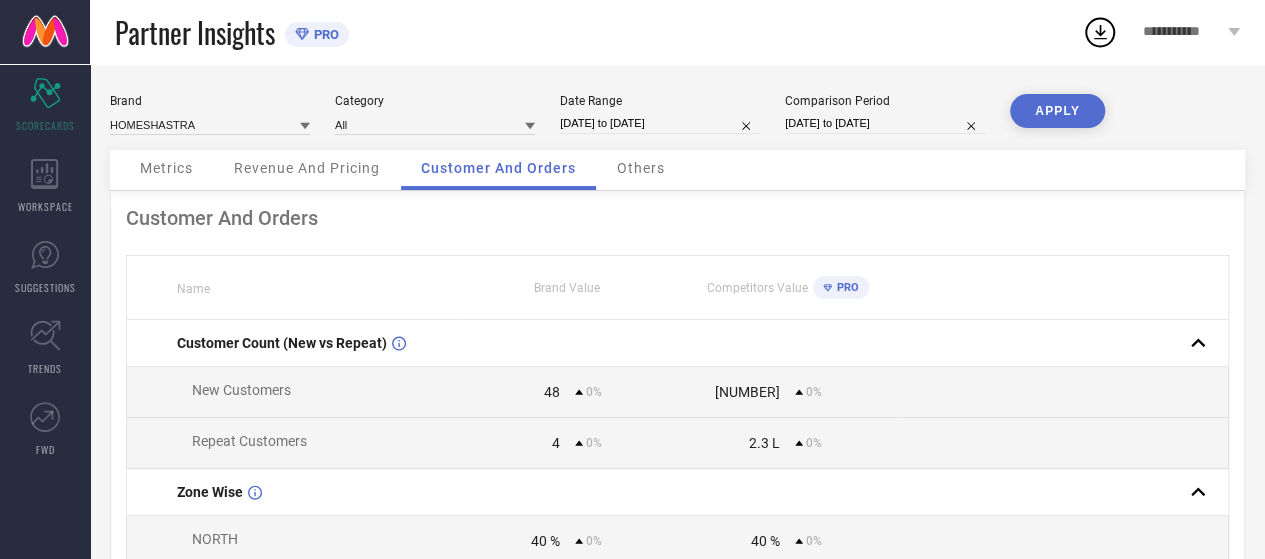 click on "Others" at bounding box center [641, 168] 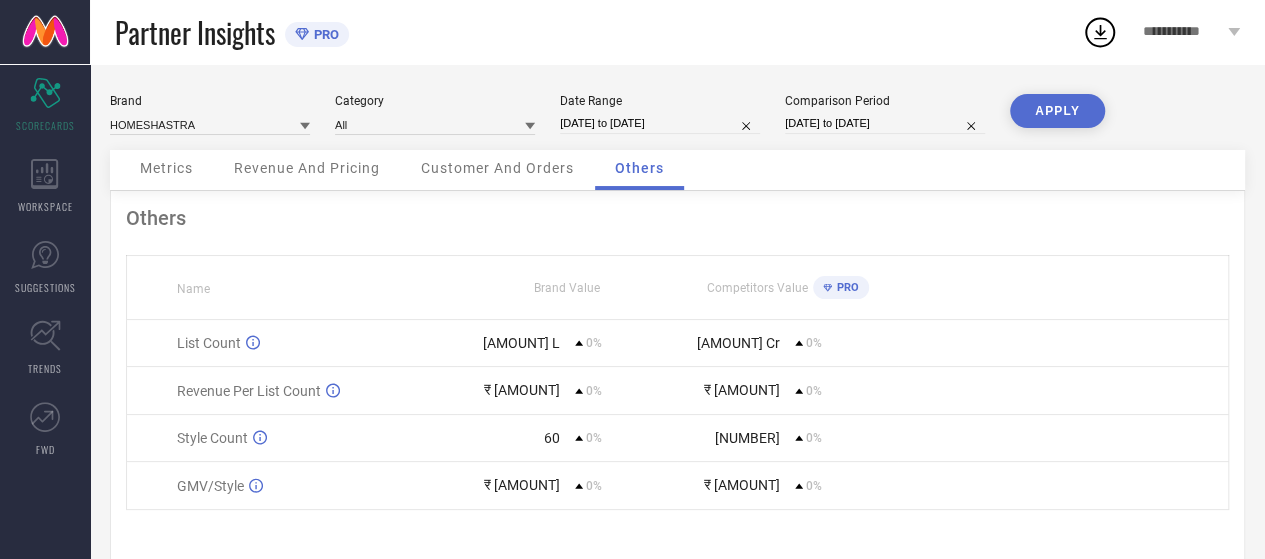 scroll, scrollTop: 32, scrollLeft: 0, axis: vertical 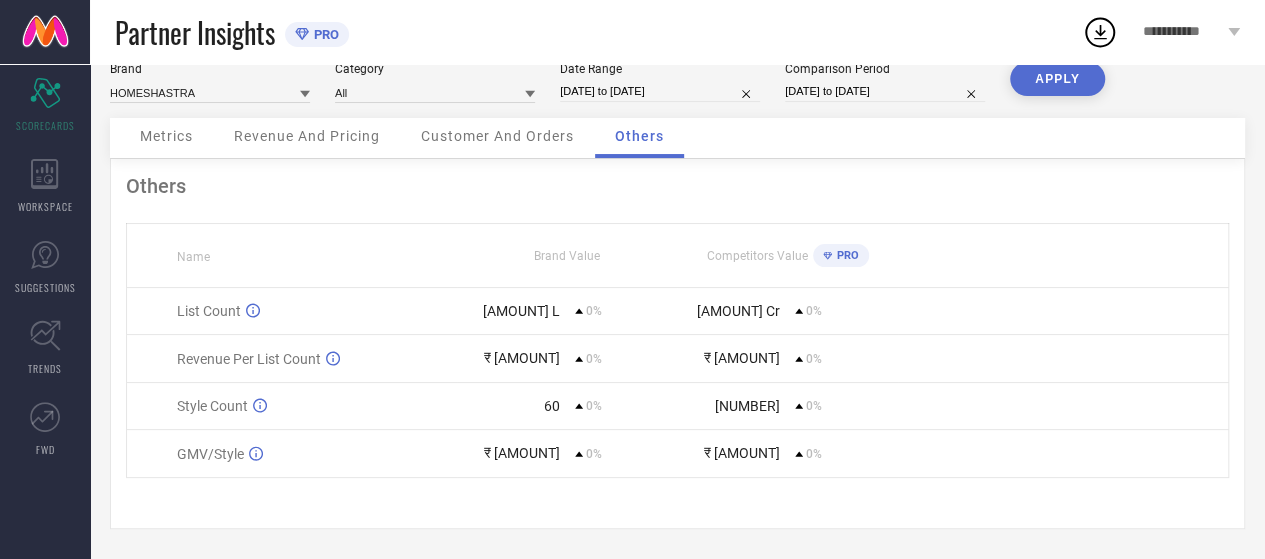 click at bounding box center [45, 32] 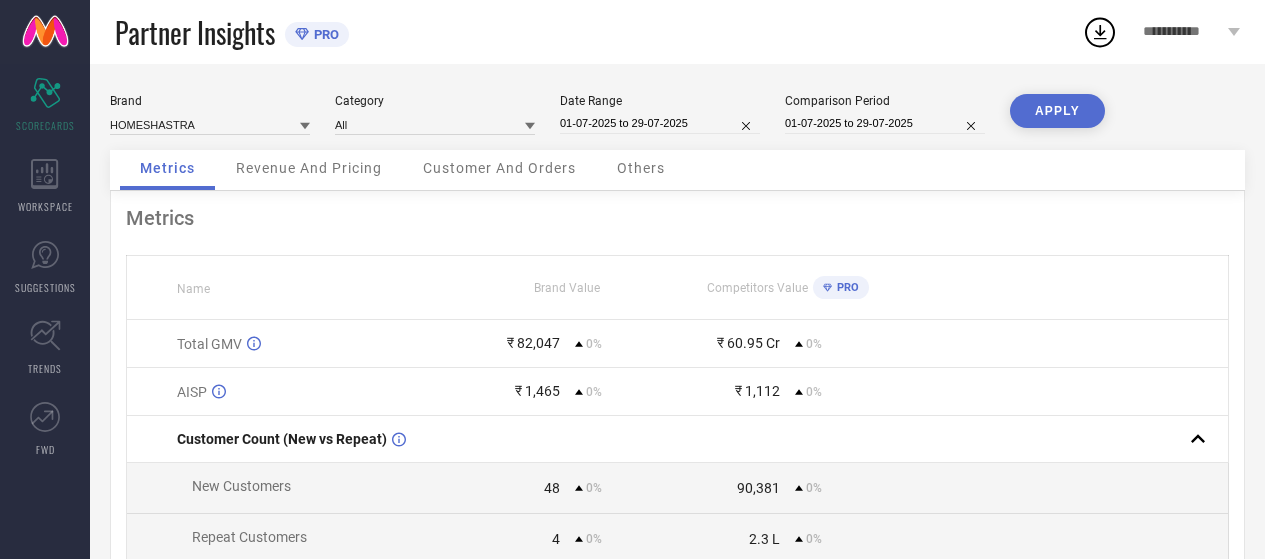 scroll, scrollTop: 0, scrollLeft: 0, axis: both 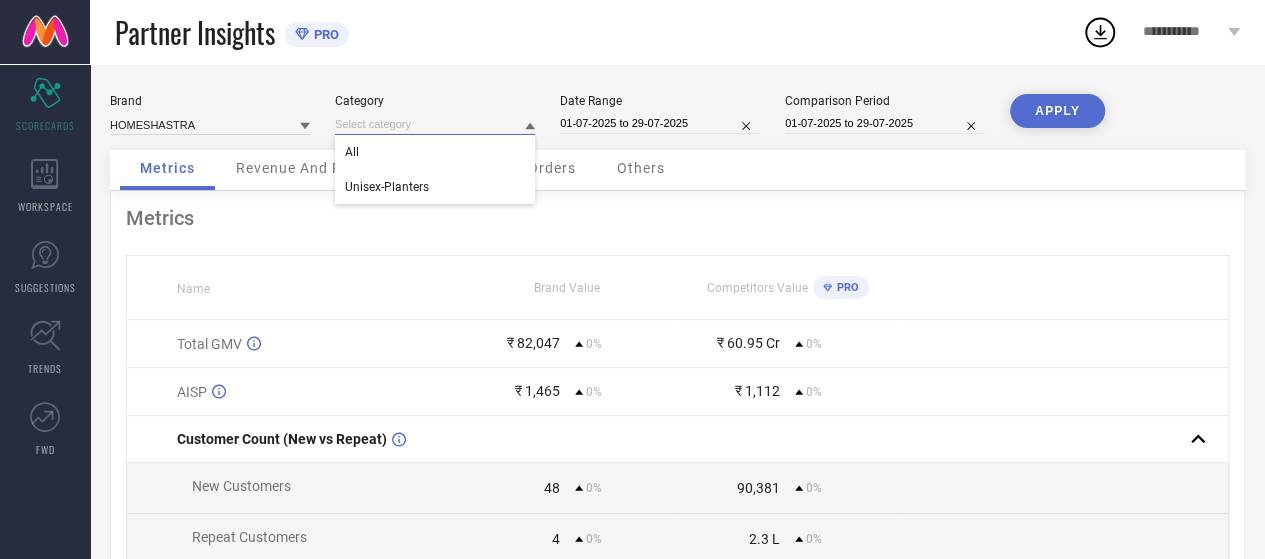 click at bounding box center (435, 124) 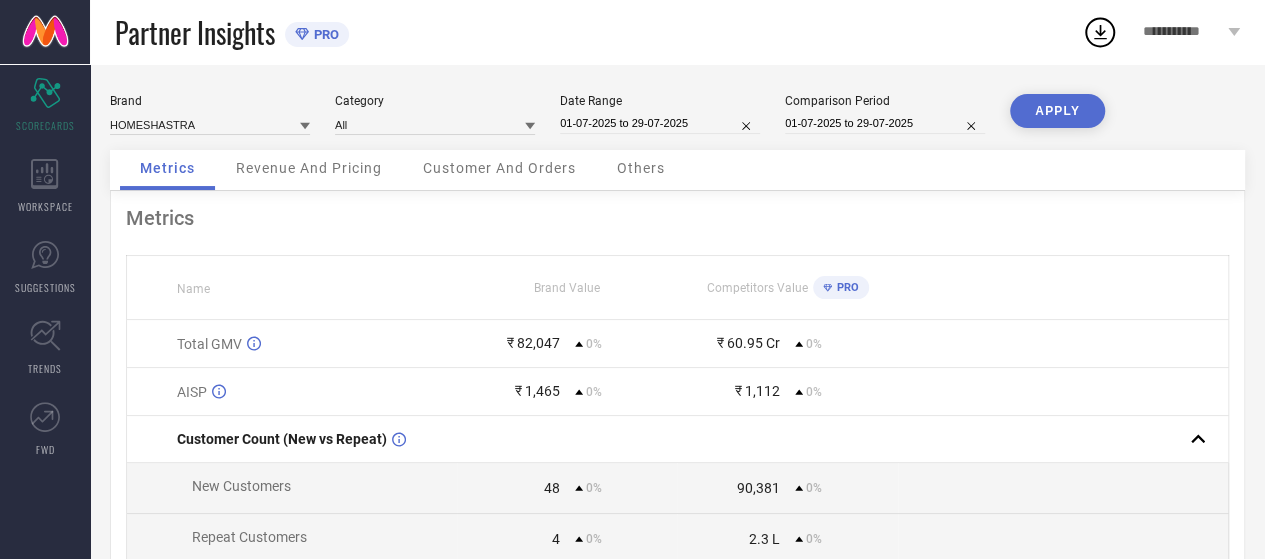 click at bounding box center (530, 125) 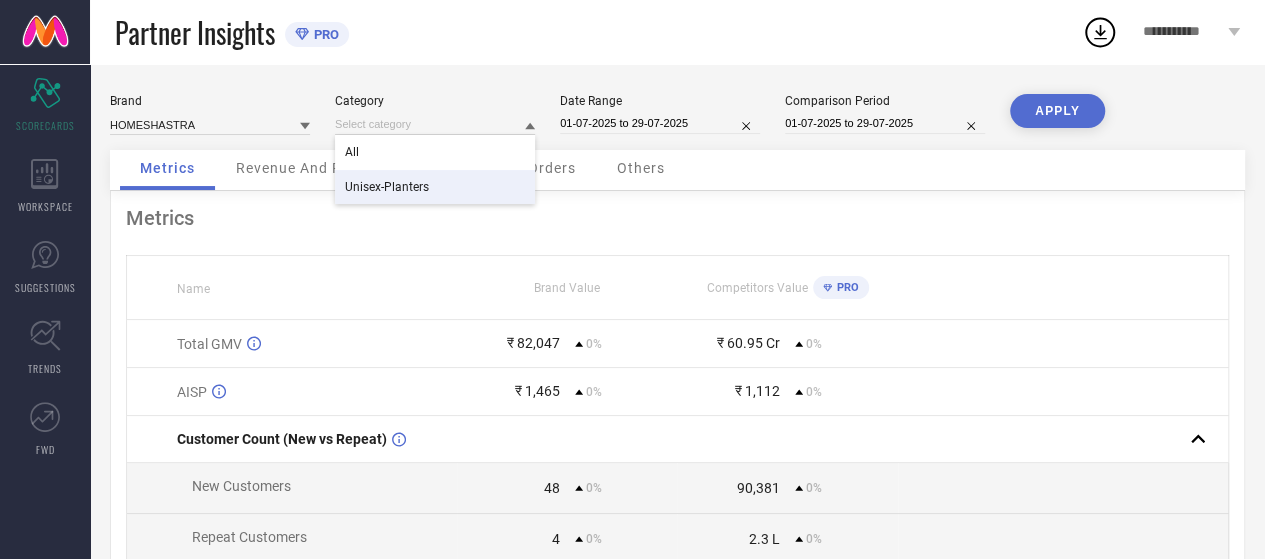 click on "Unisex-Planters" at bounding box center [387, 187] 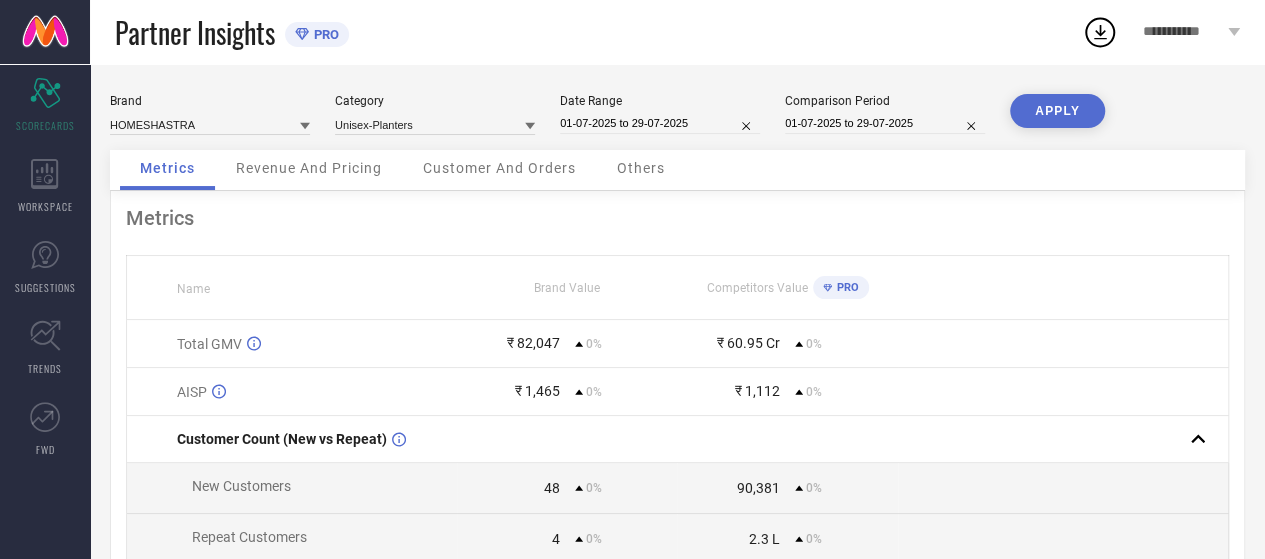 click on "APPLY" at bounding box center [1057, 111] 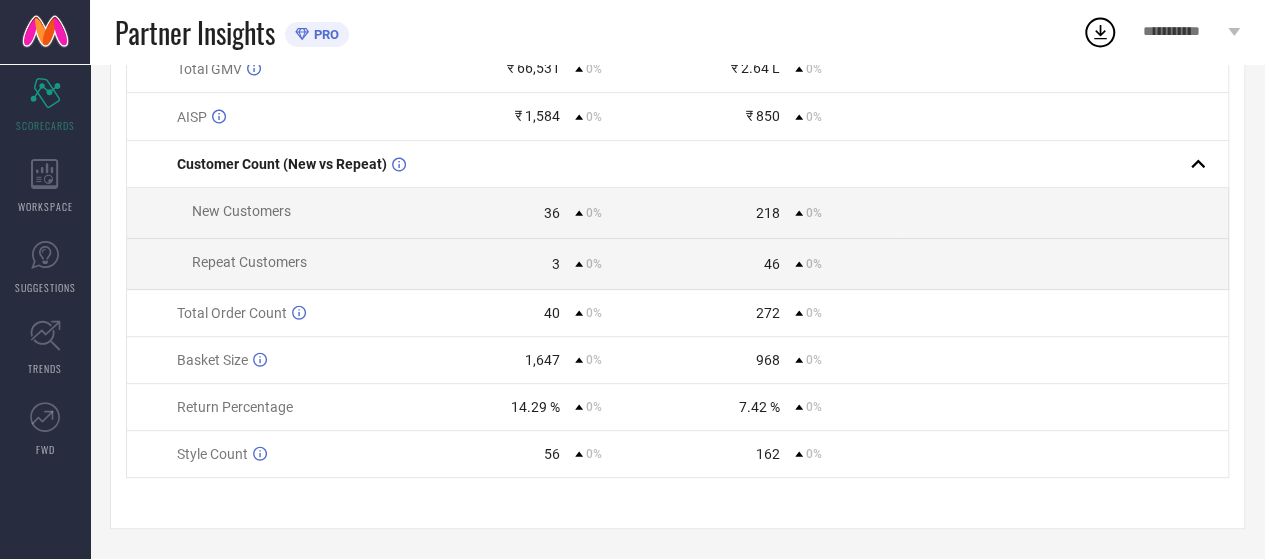 scroll, scrollTop: 0, scrollLeft: 0, axis: both 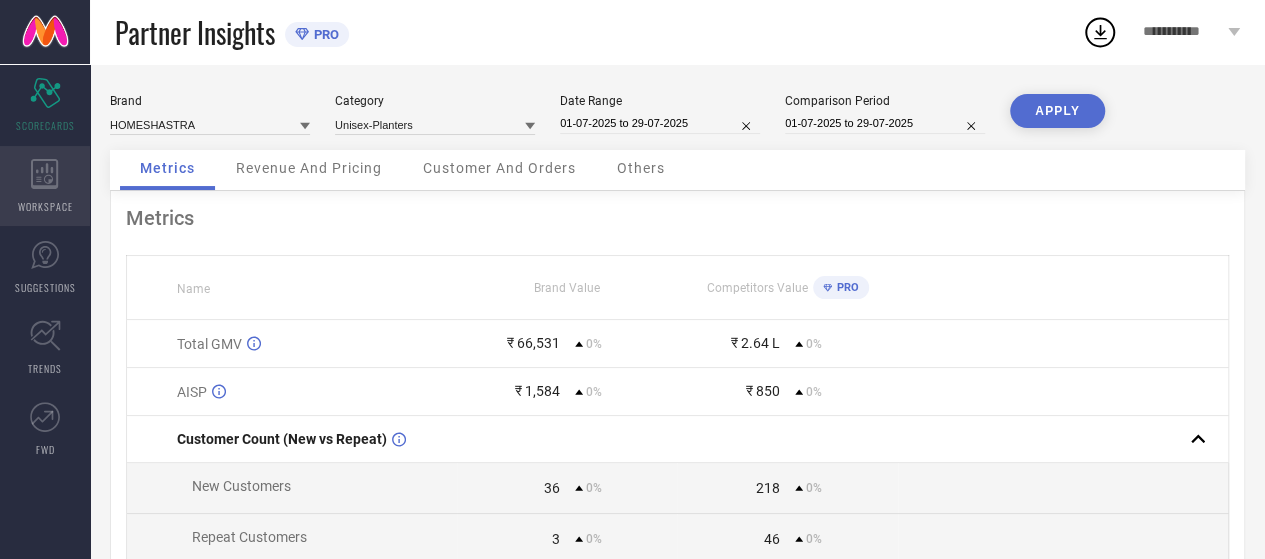 click on "WORKSPACE" at bounding box center (45, 186) 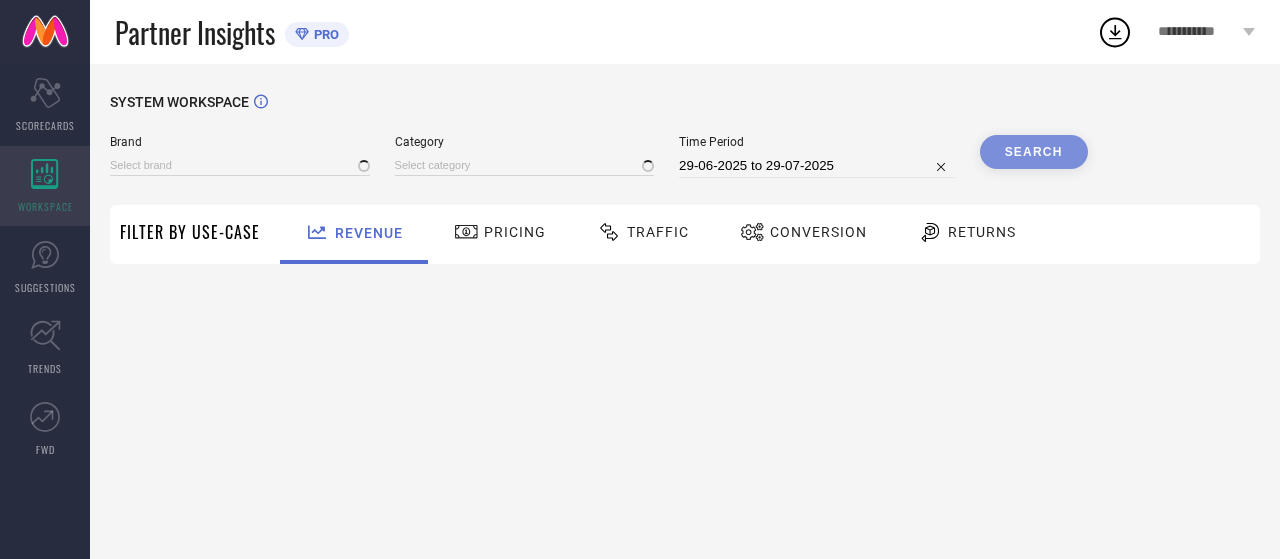 type on "HOMESHASTRA" 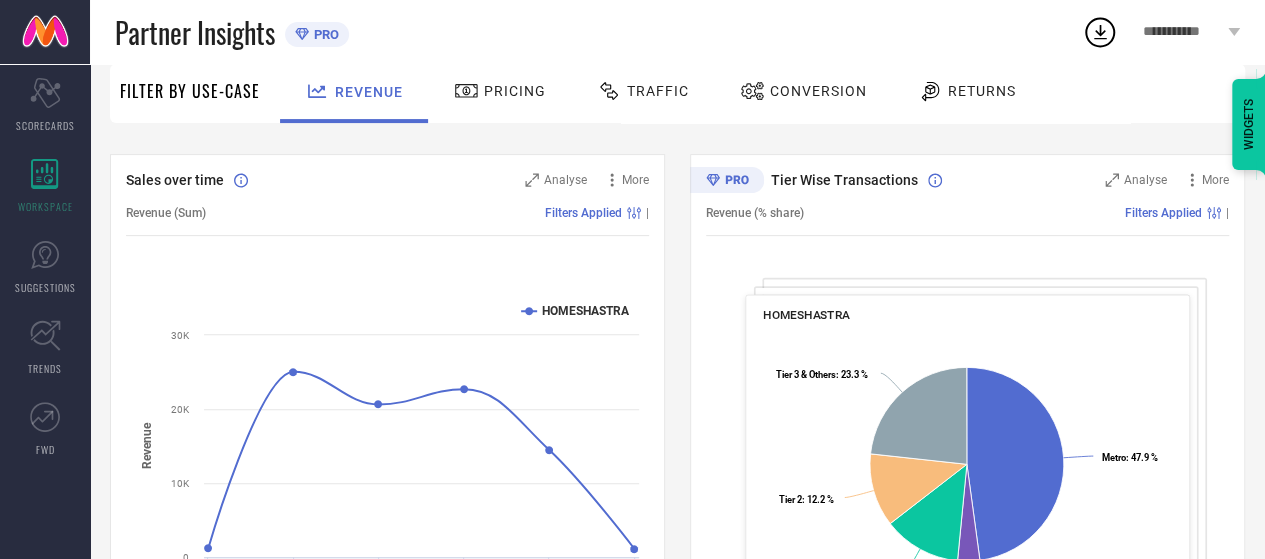 scroll, scrollTop: 0, scrollLeft: 0, axis: both 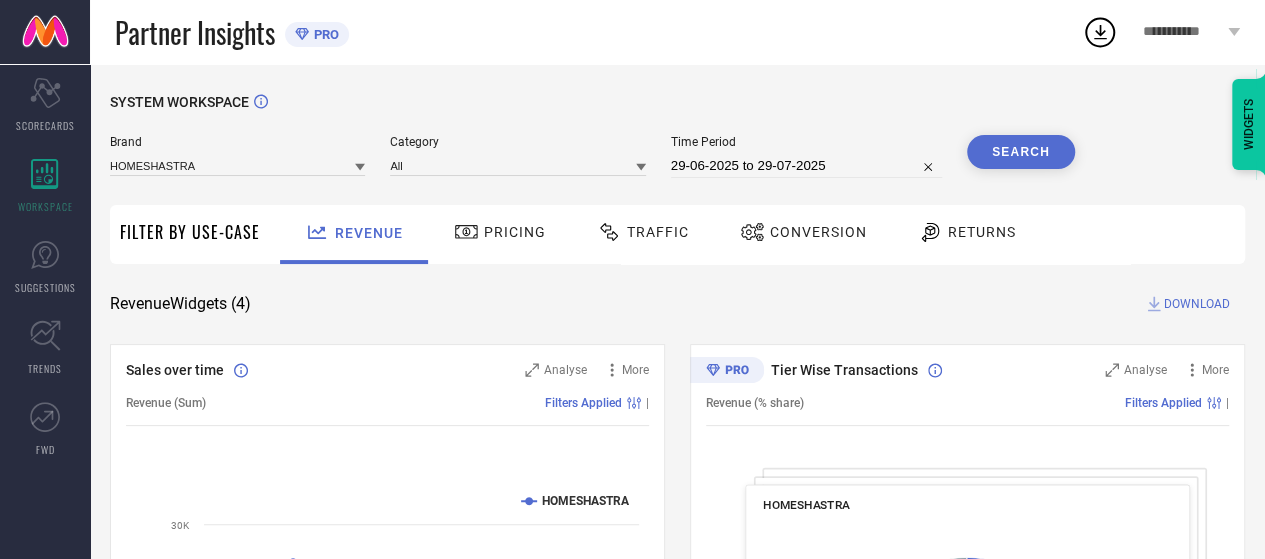 click on "Pricing" at bounding box center [515, 232] 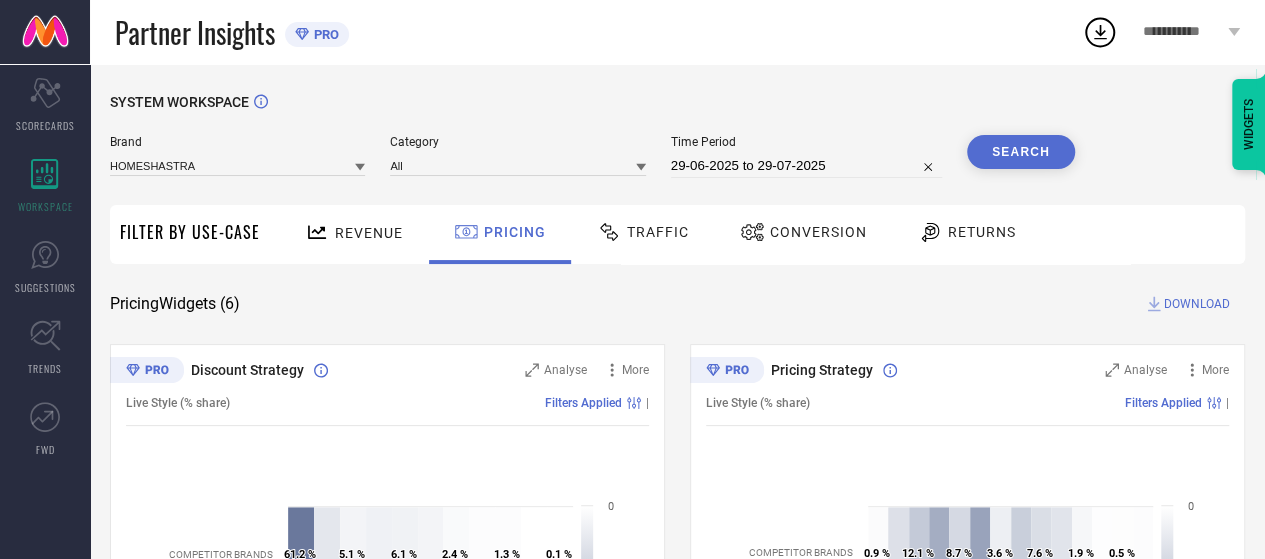 click on "Traffic" at bounding box center [658, 232] 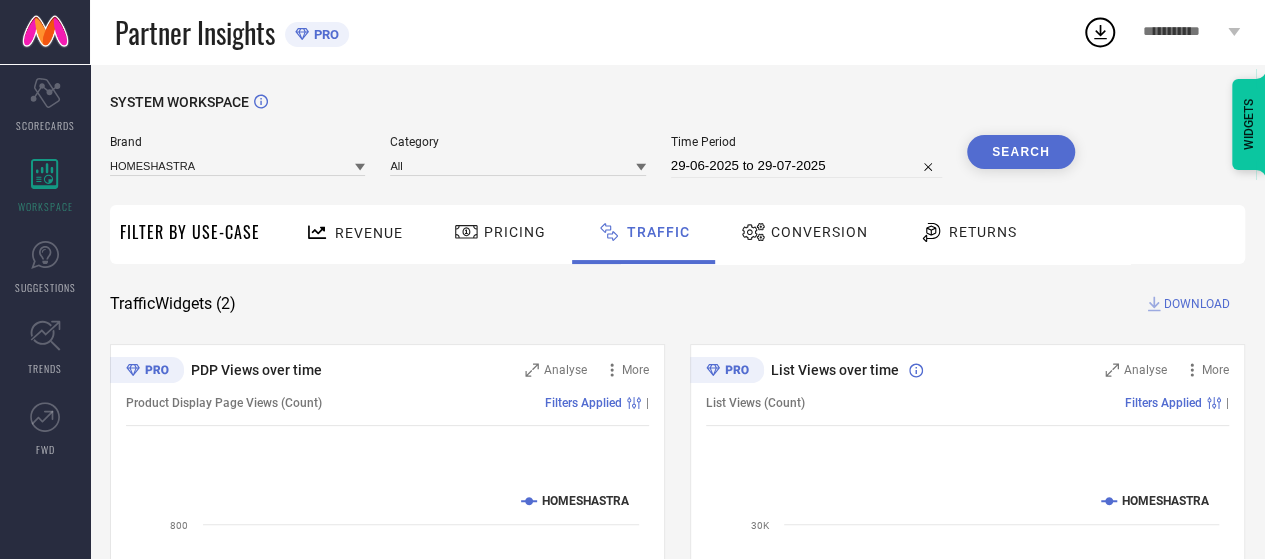 click on "Conversion" at bounding box center (804, 232) 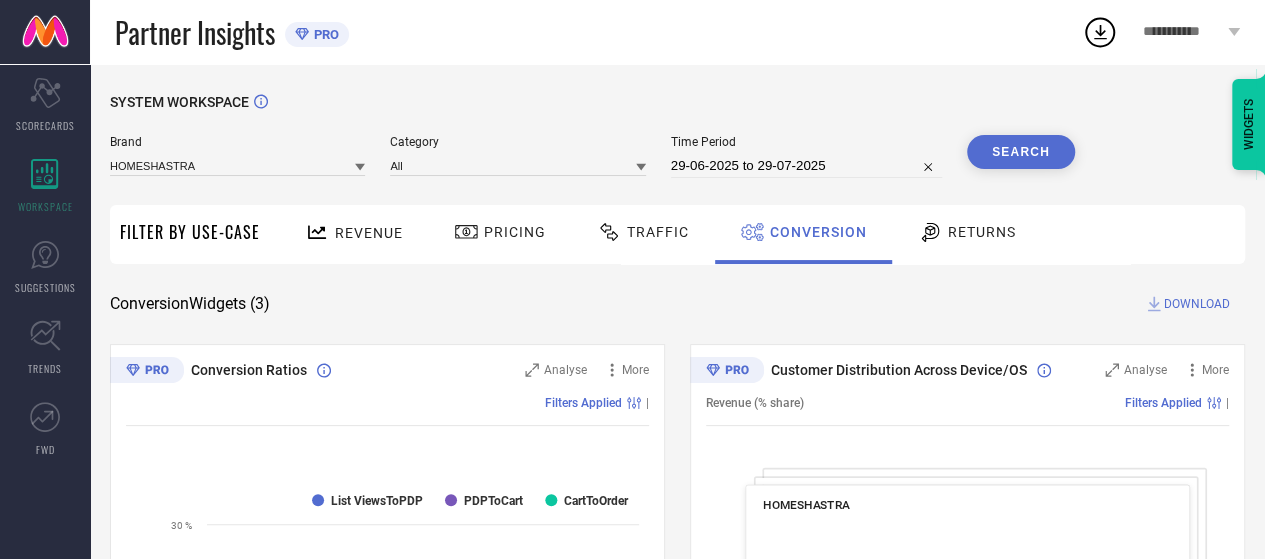 click on "Returns" at bounding box center (982, 232) 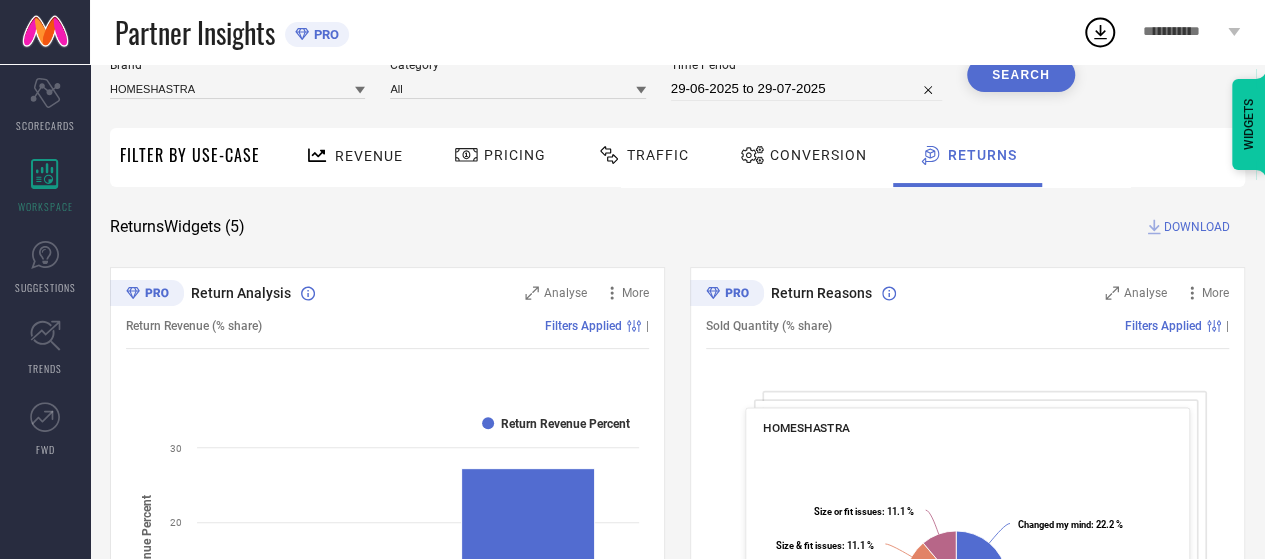 scroll, scrollTop: 78, scrollLeft: 0, axis: vertical 